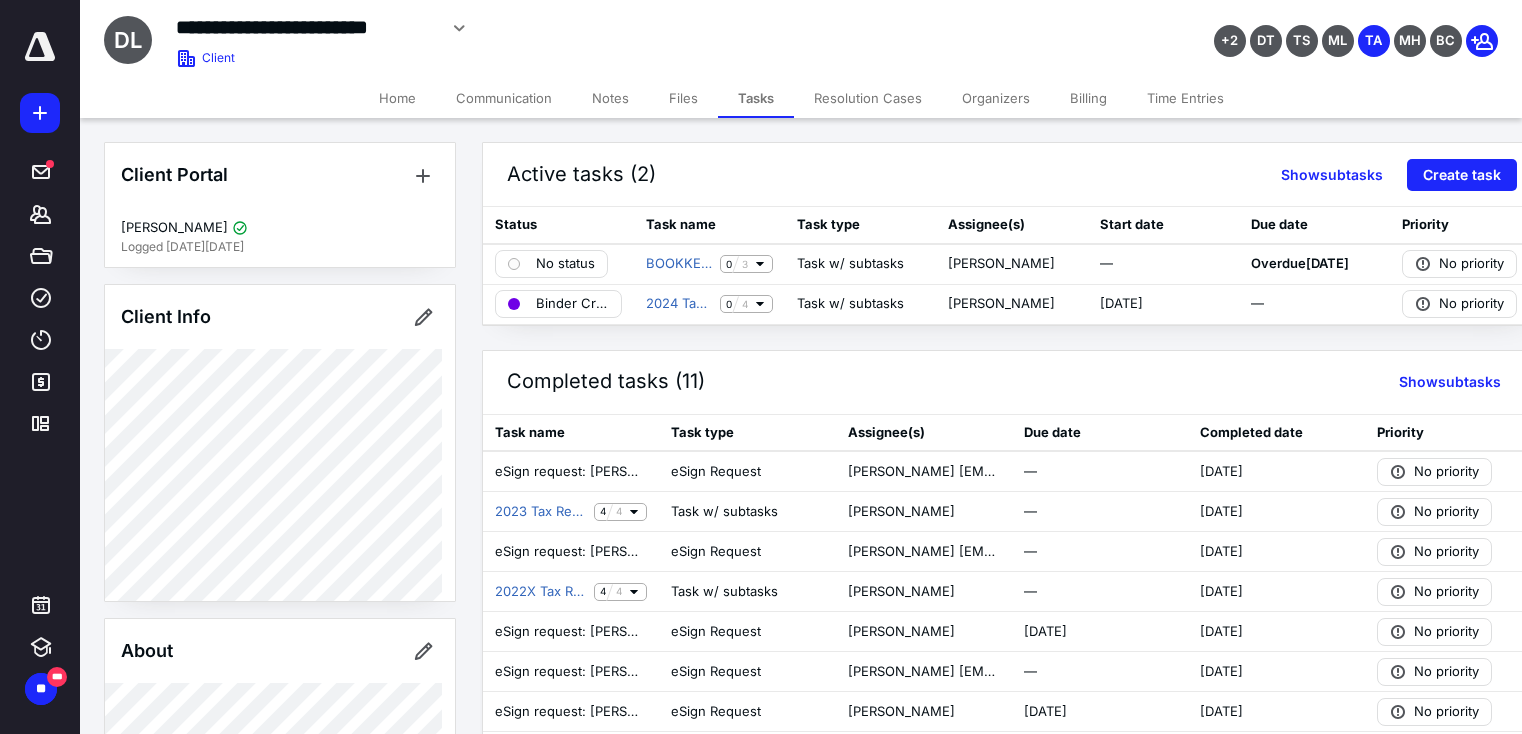 scroll, scrollTop: 0, scrollLeft: 0, axis: both 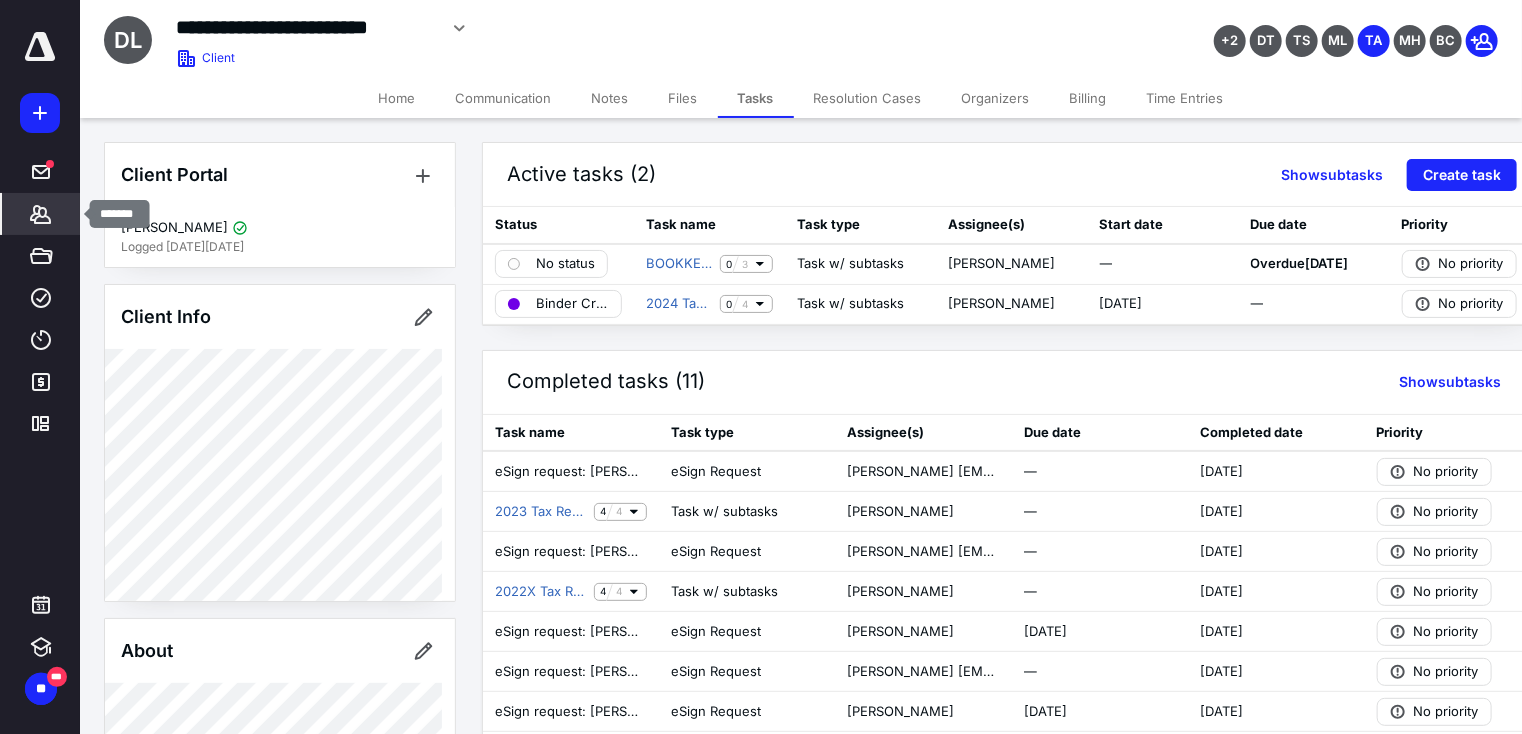 click 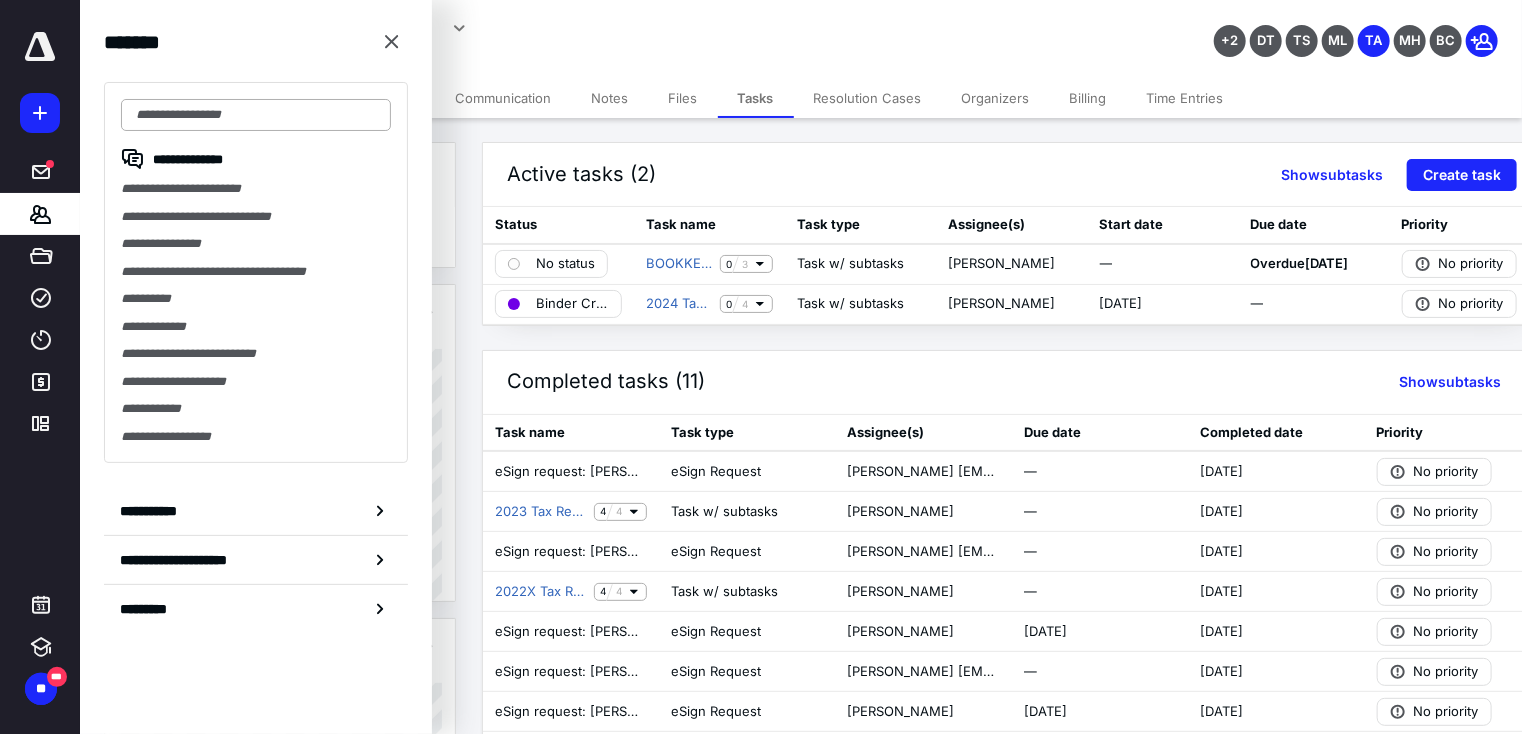 click at bounding box center (256, 115) 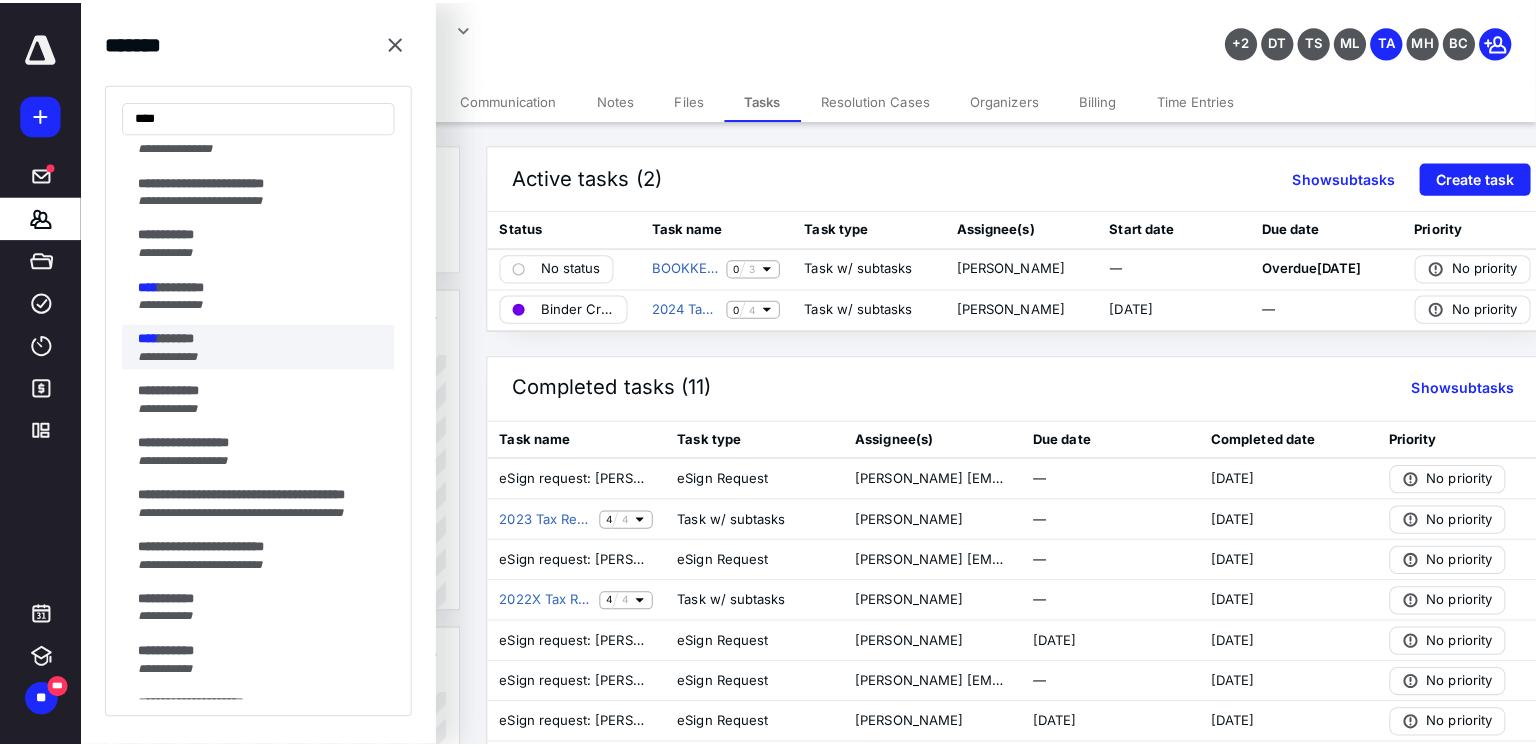 scroll, scrollTop: 96, scrollLeft: 0, axis: vertical 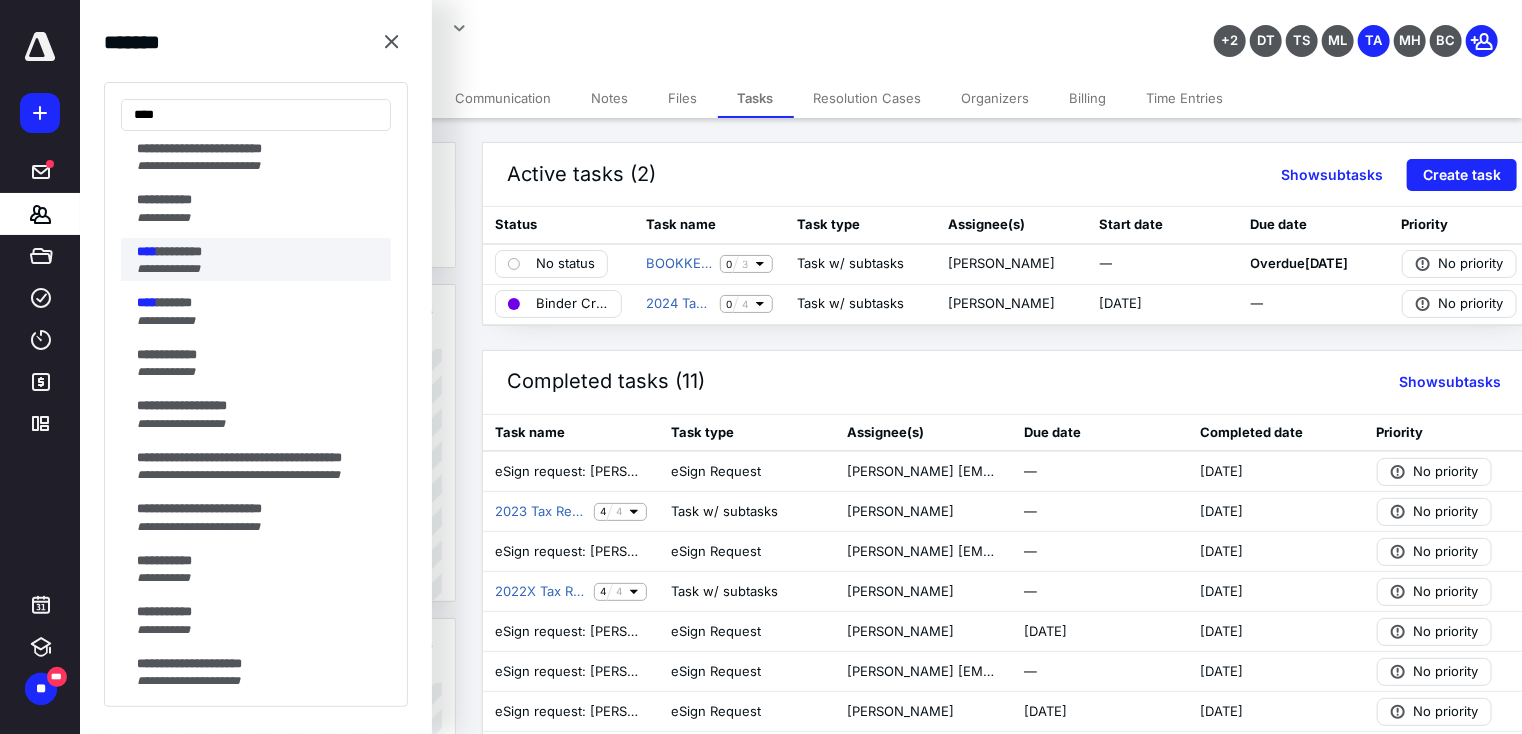 type on "****" 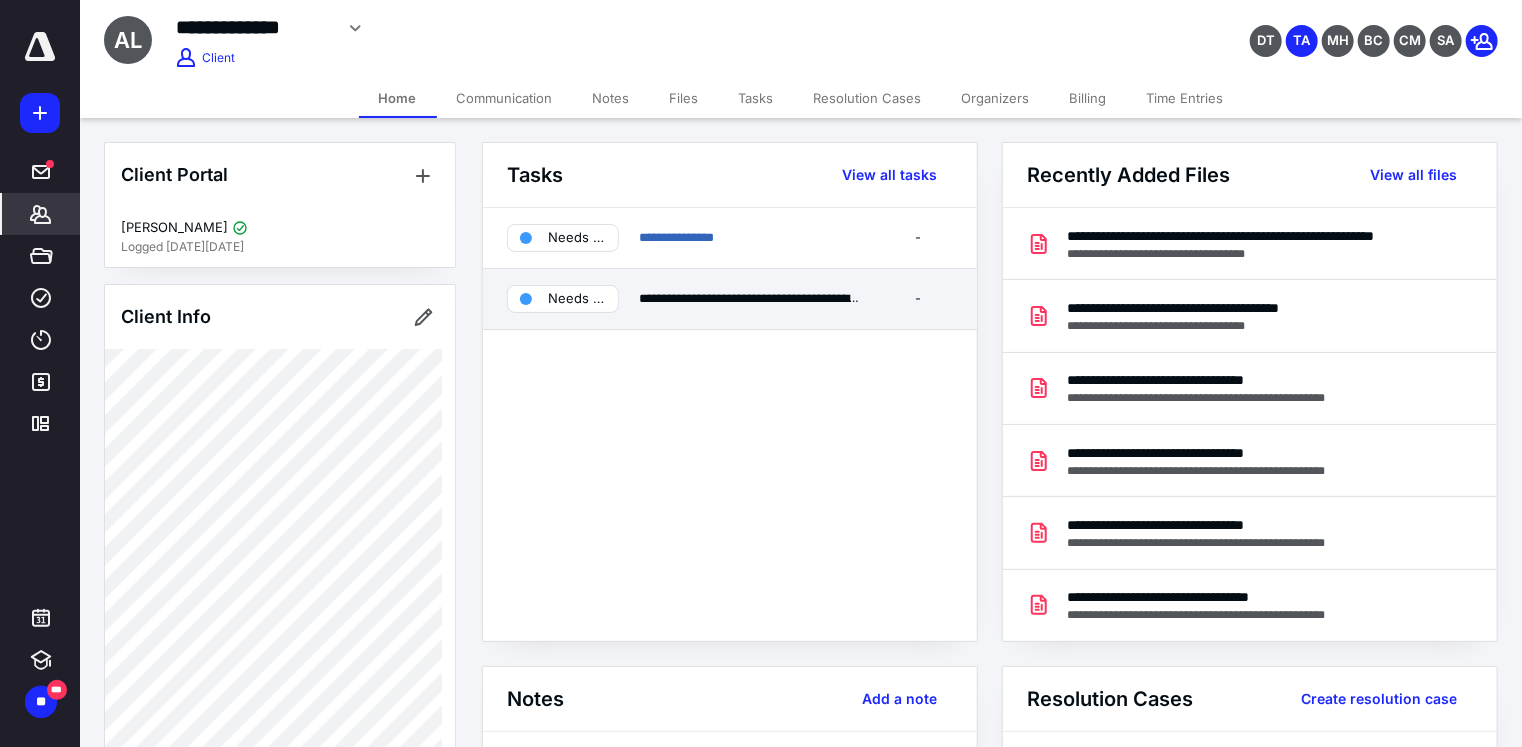 click on "Needs review" at bounding box center [563, 299] 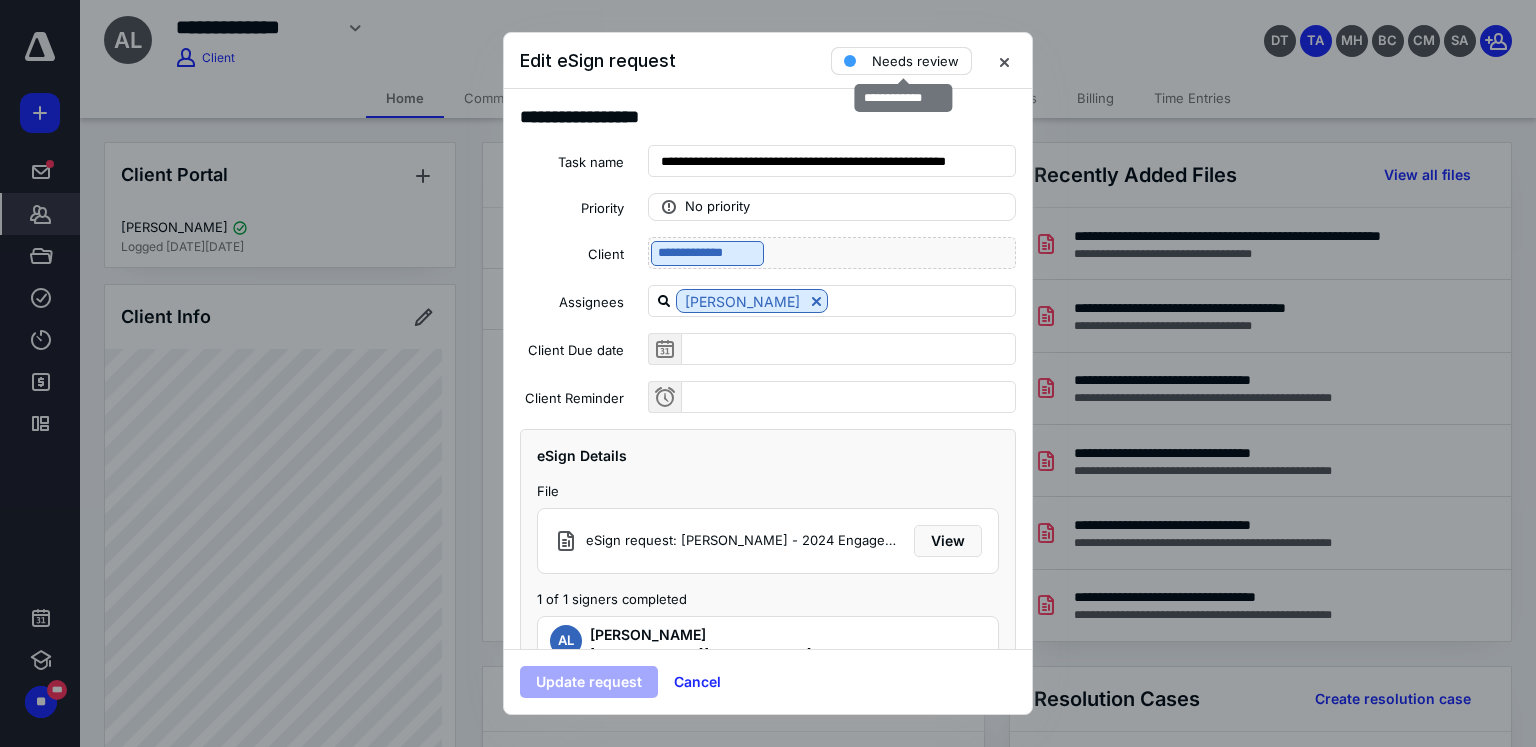 click on "Needs review" at bounding box center (915, 61) 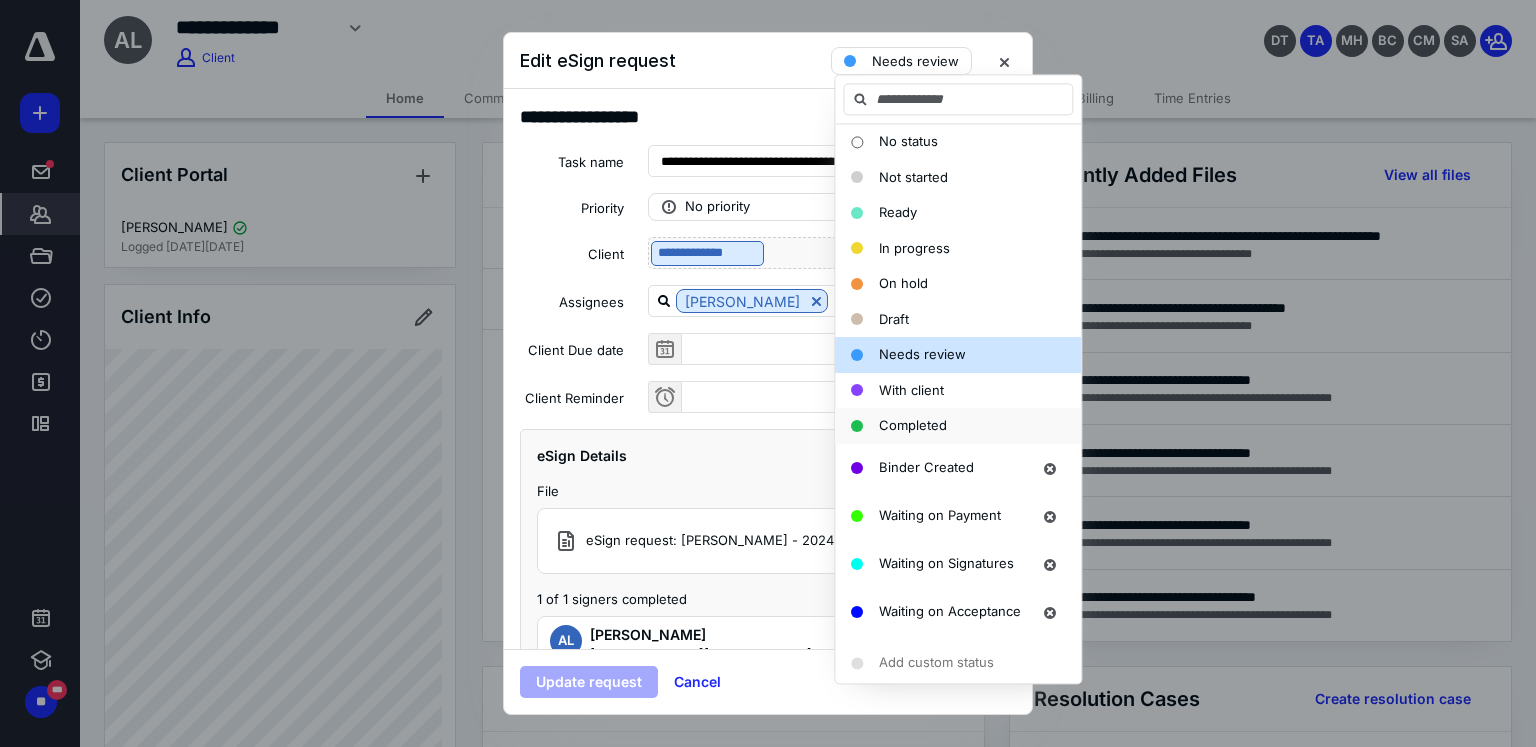 click on "Completed" at bounding box center (913, 426) 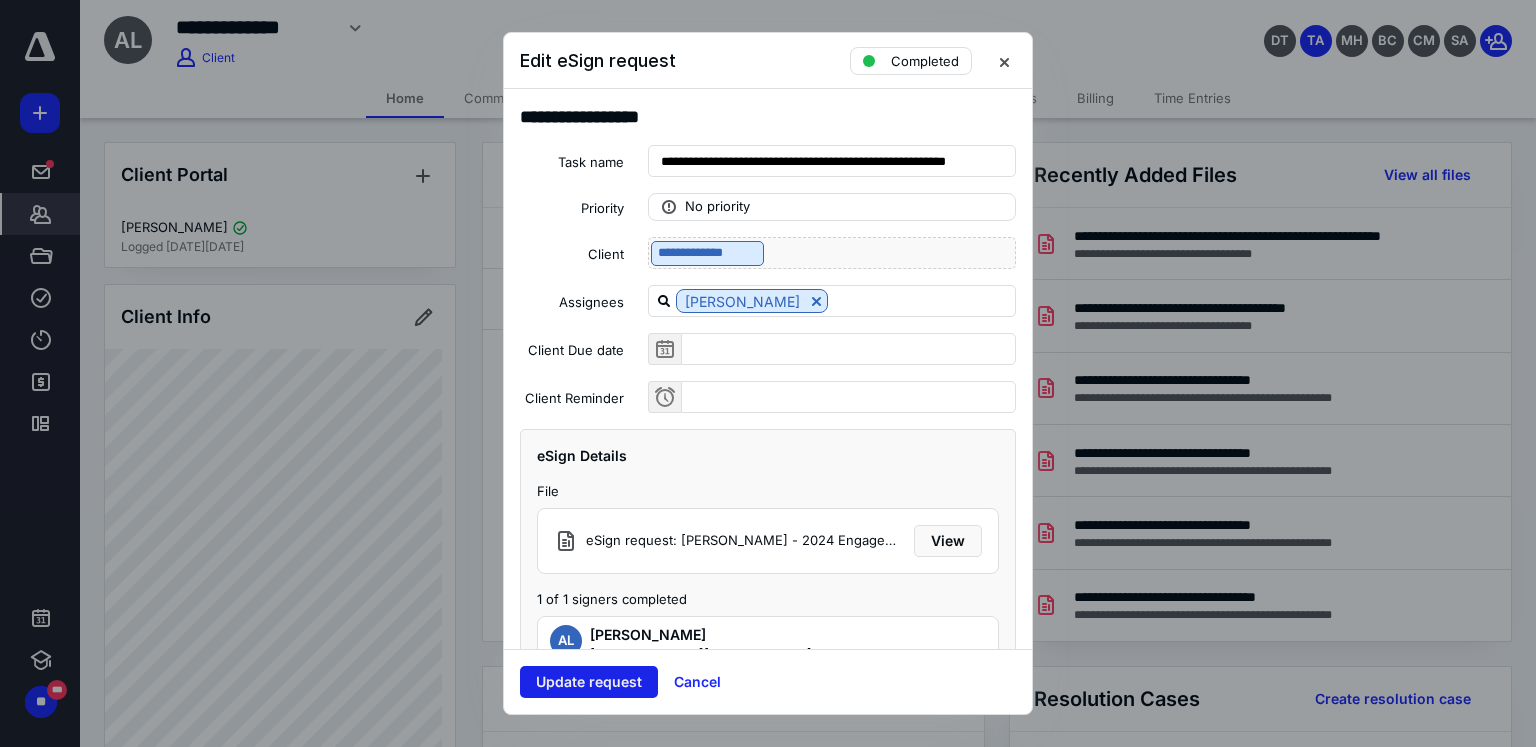 click on "Update request" at bounding box center [589, 682] 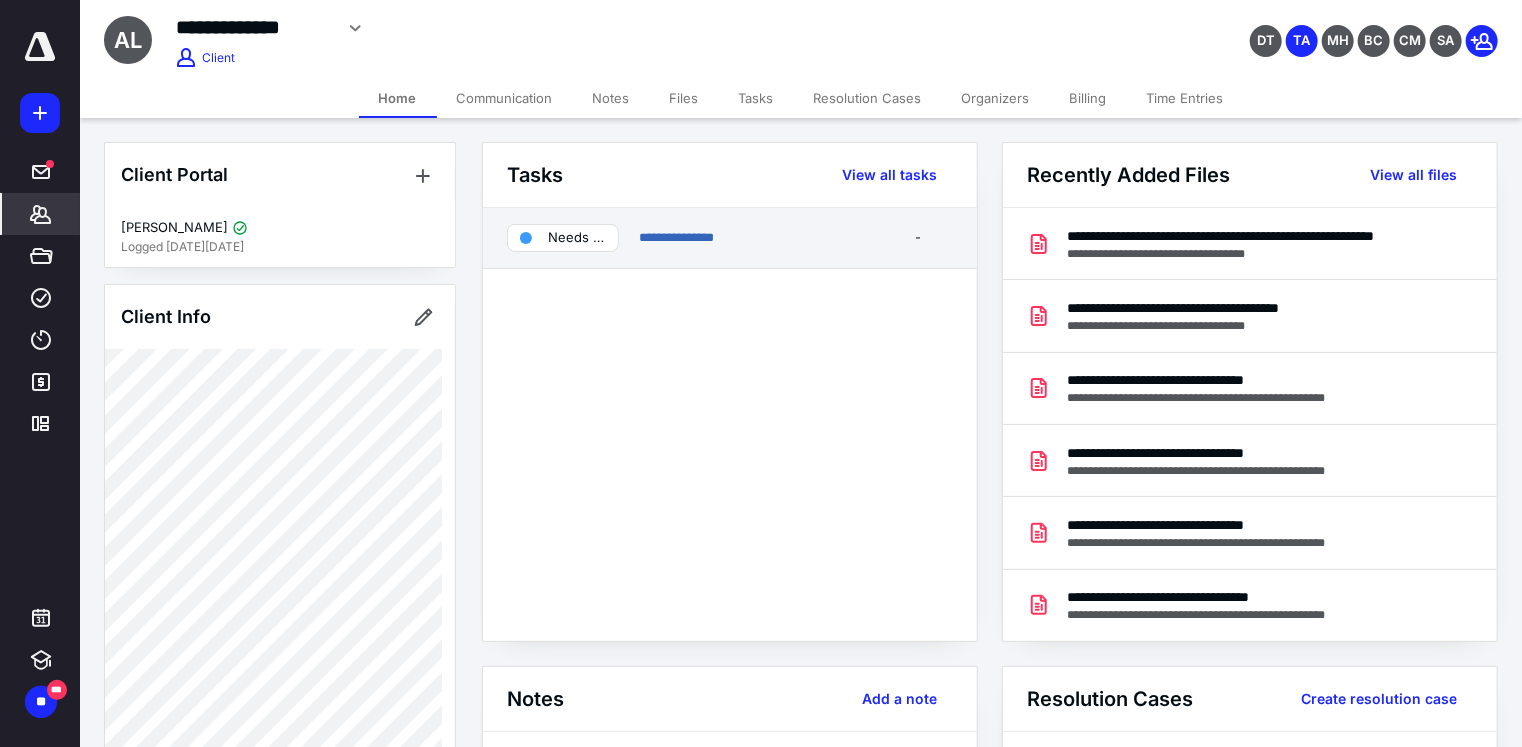 click on "Needs review" at bounding box center [563, 238] 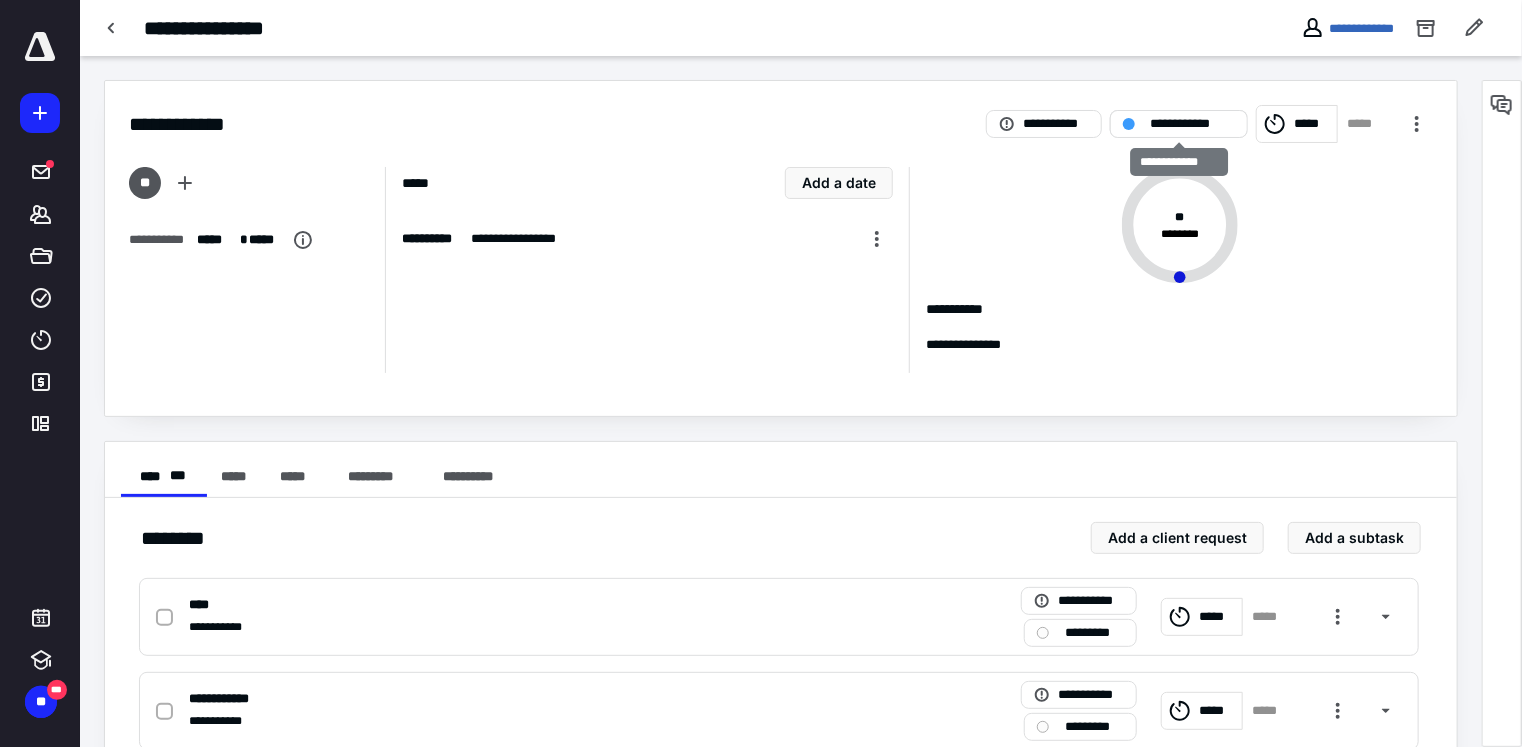click on "**********" at bounding box center (1193, 124) 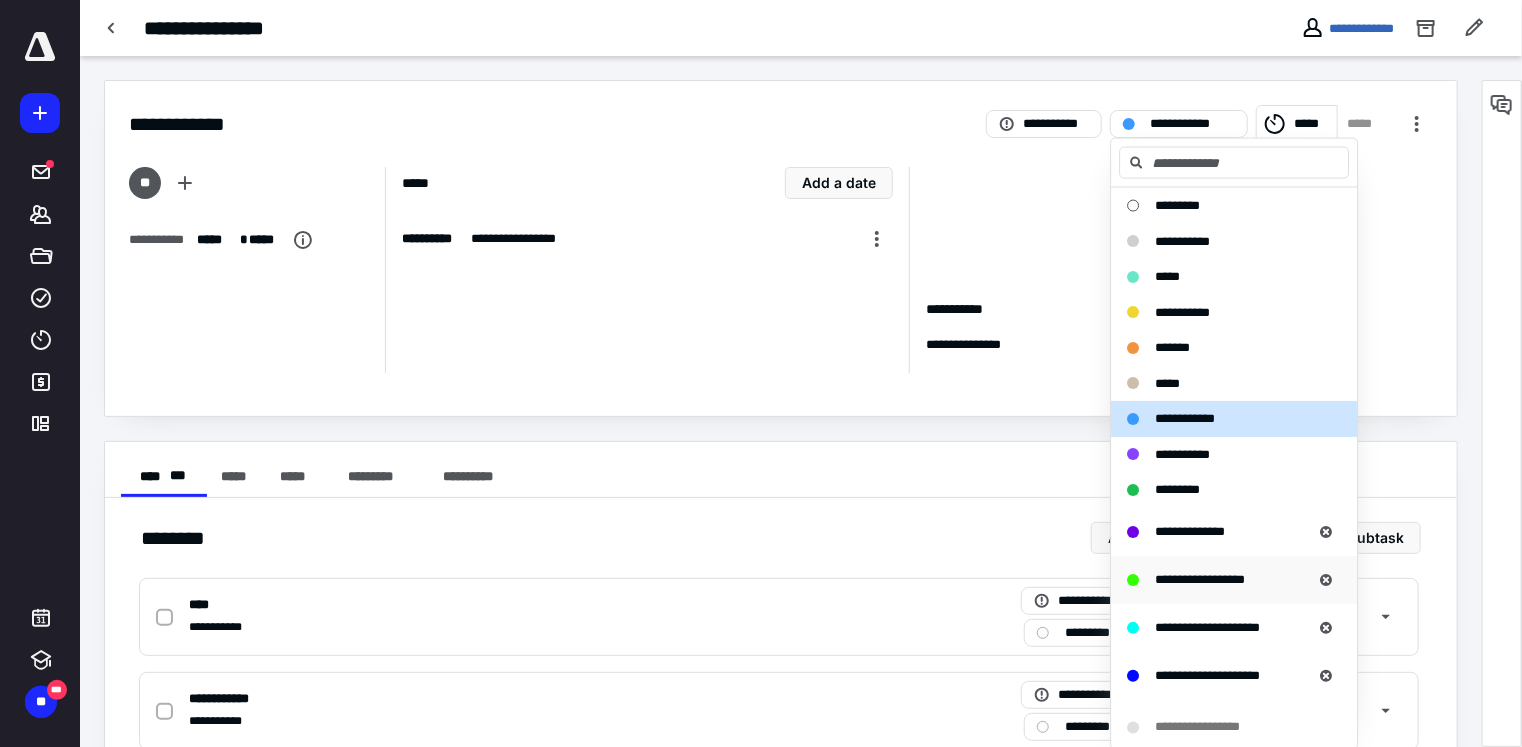 click on "**********" at bounding box center [1200, 578] 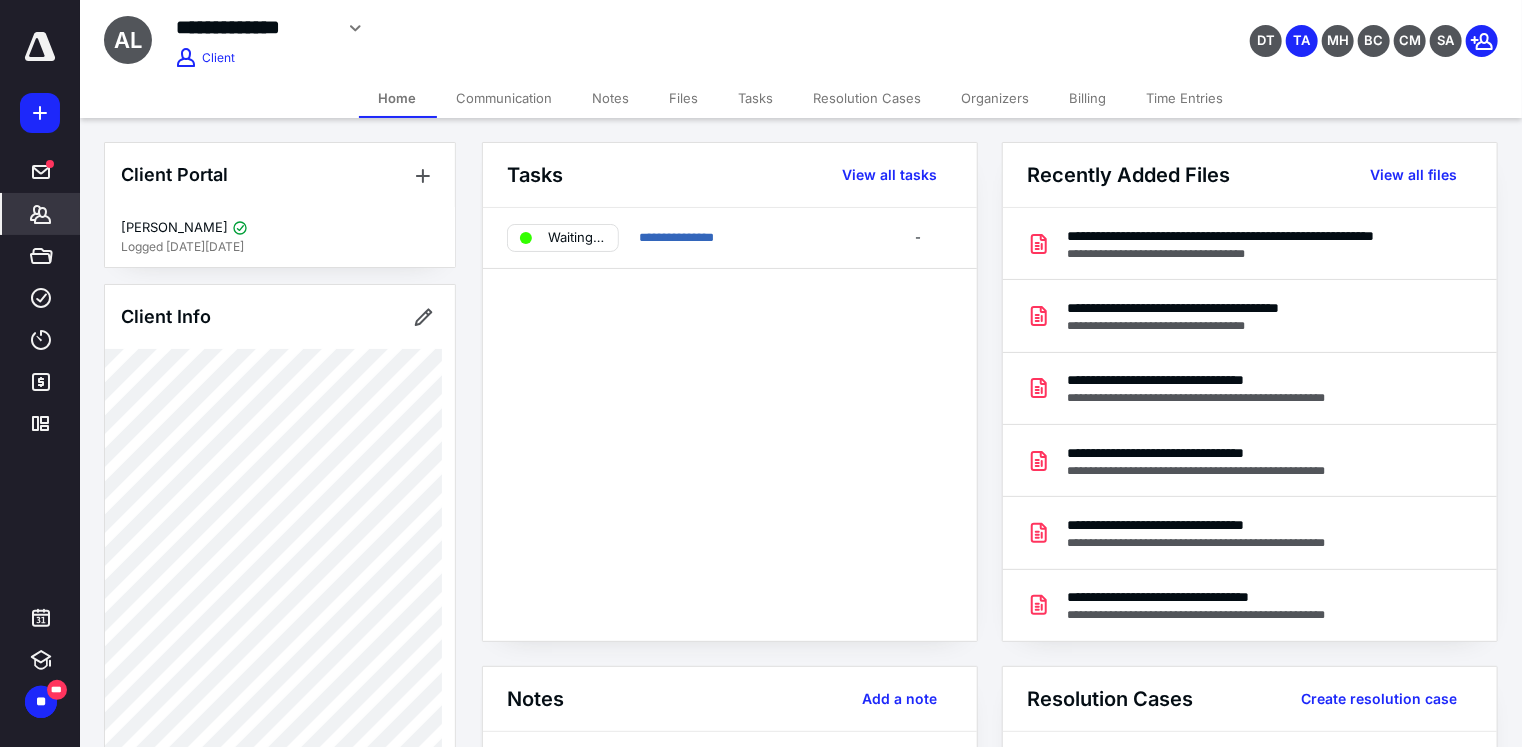 click on "Files" at bounding box center (684, 98) 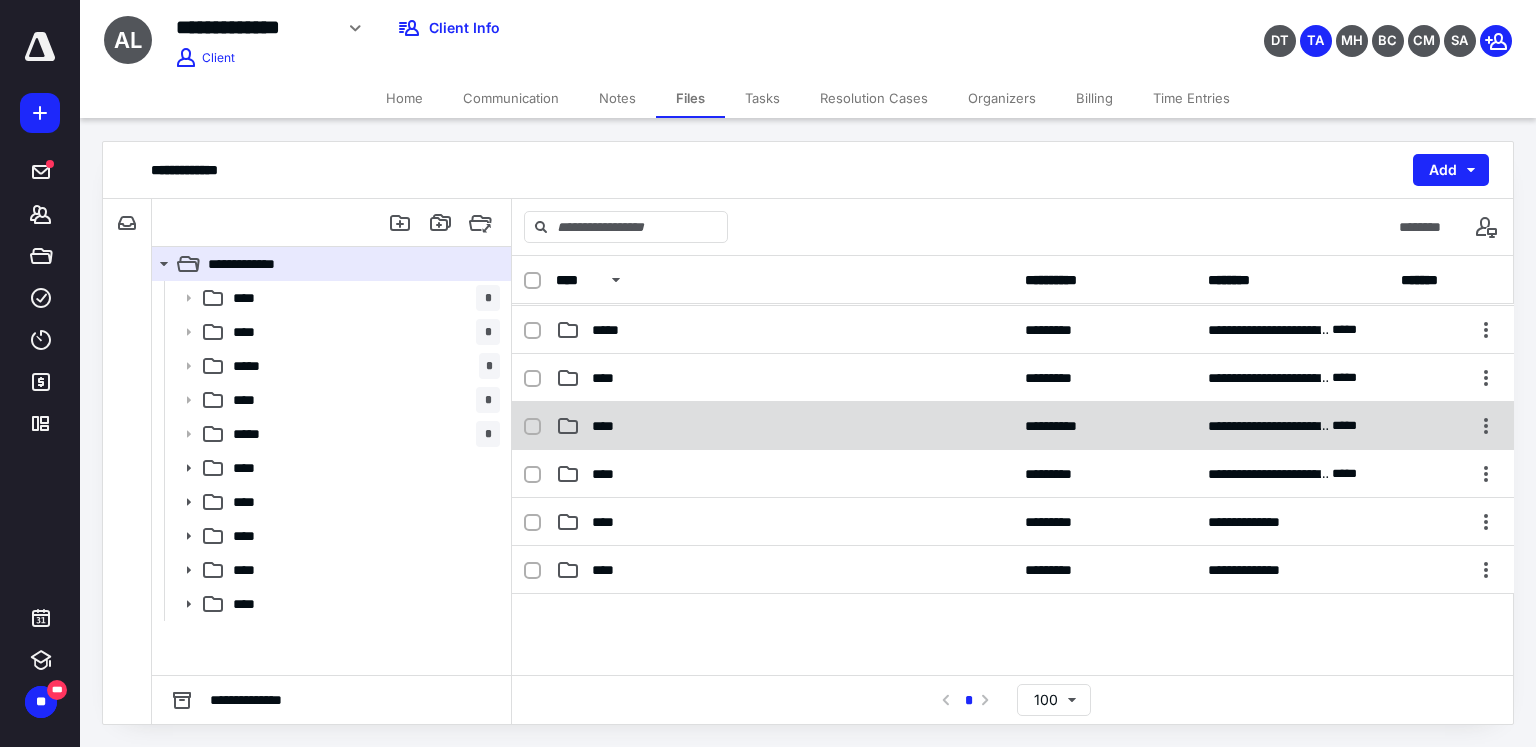 scroll, scrollTop: 288, scrollLeft: 0, axis: vertical 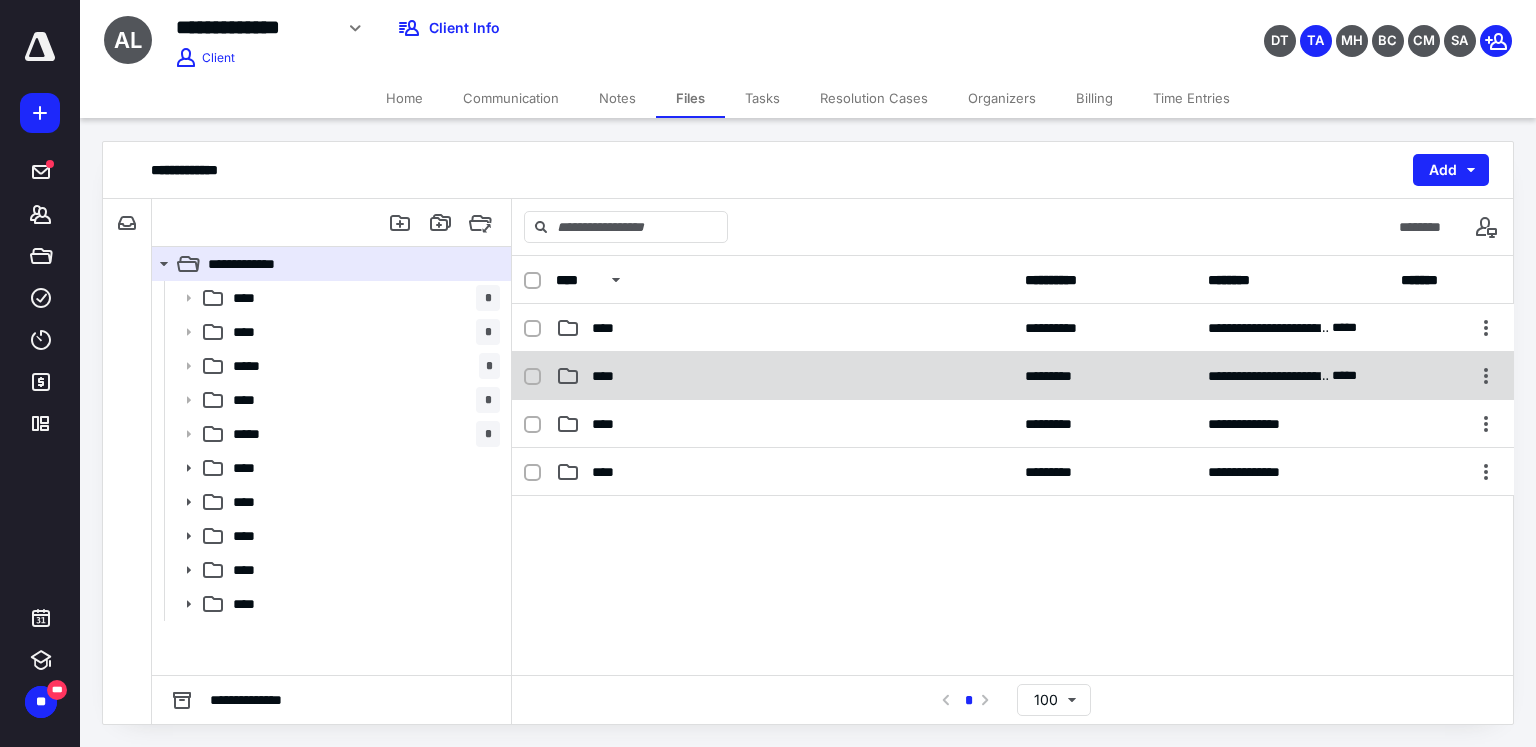 click on "****" at bounding box center (784, 376) 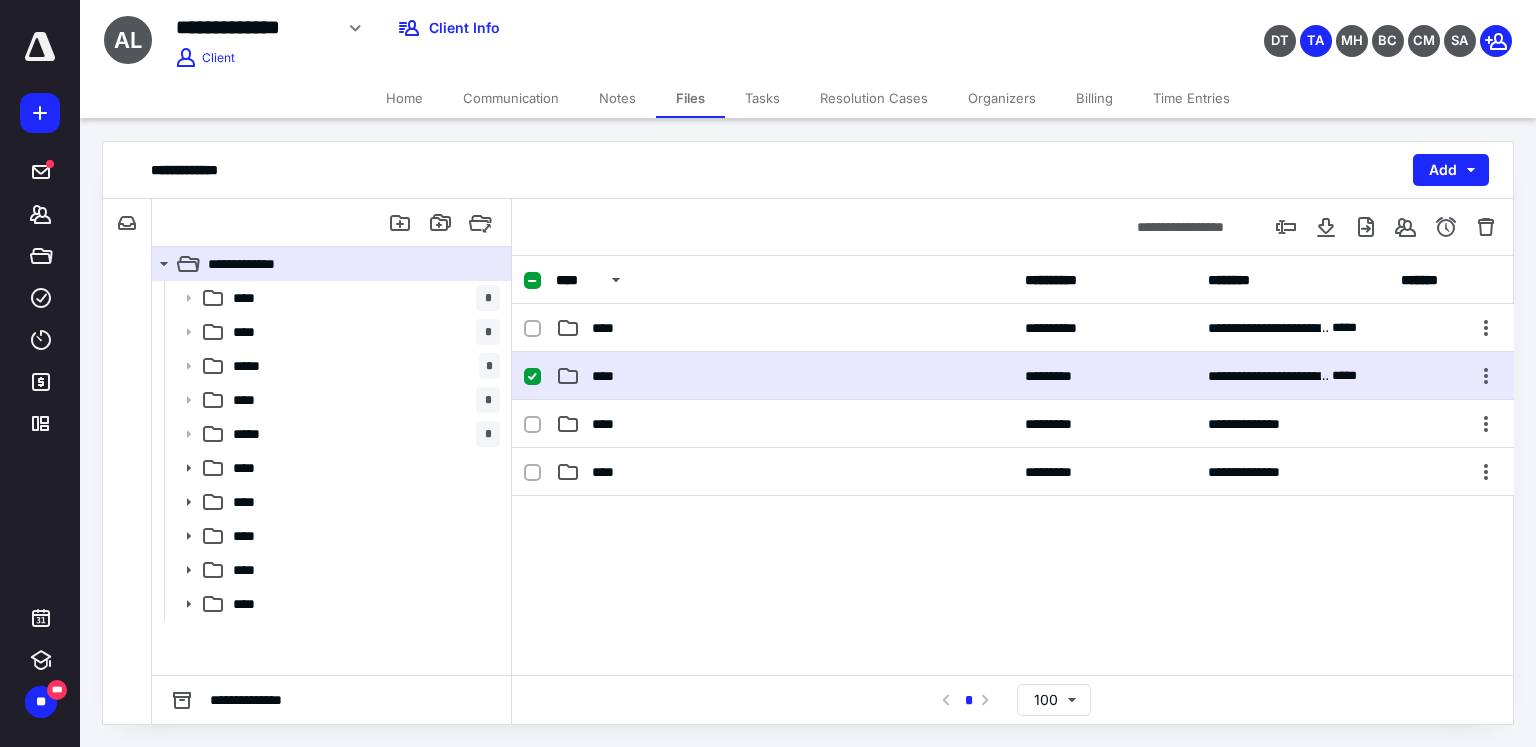 click on "****" at bounding box center (784, 376) 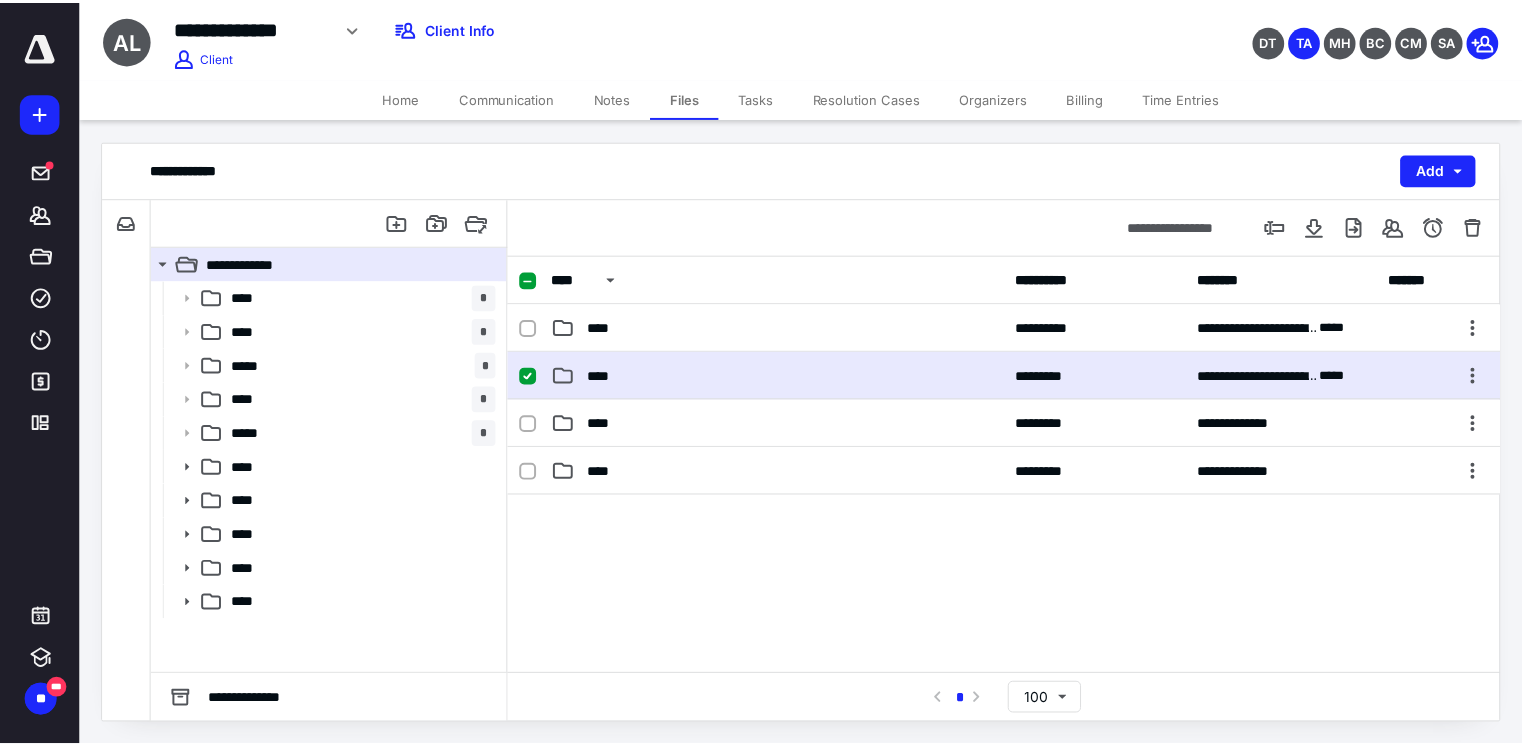 scroll, scrollTop: 0, scrollLeft: 0, axis: both 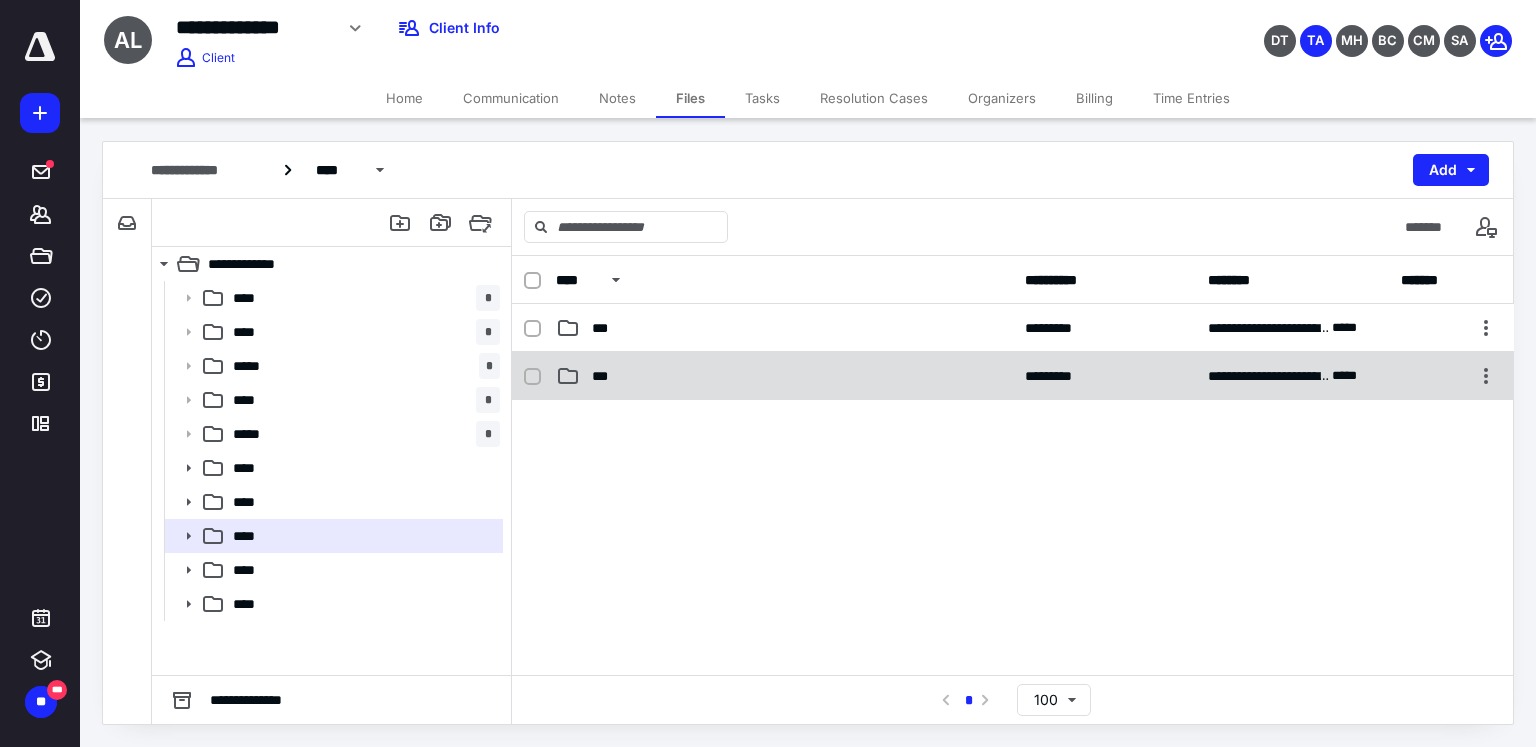 click on "***" at bounding box center (784, 376) 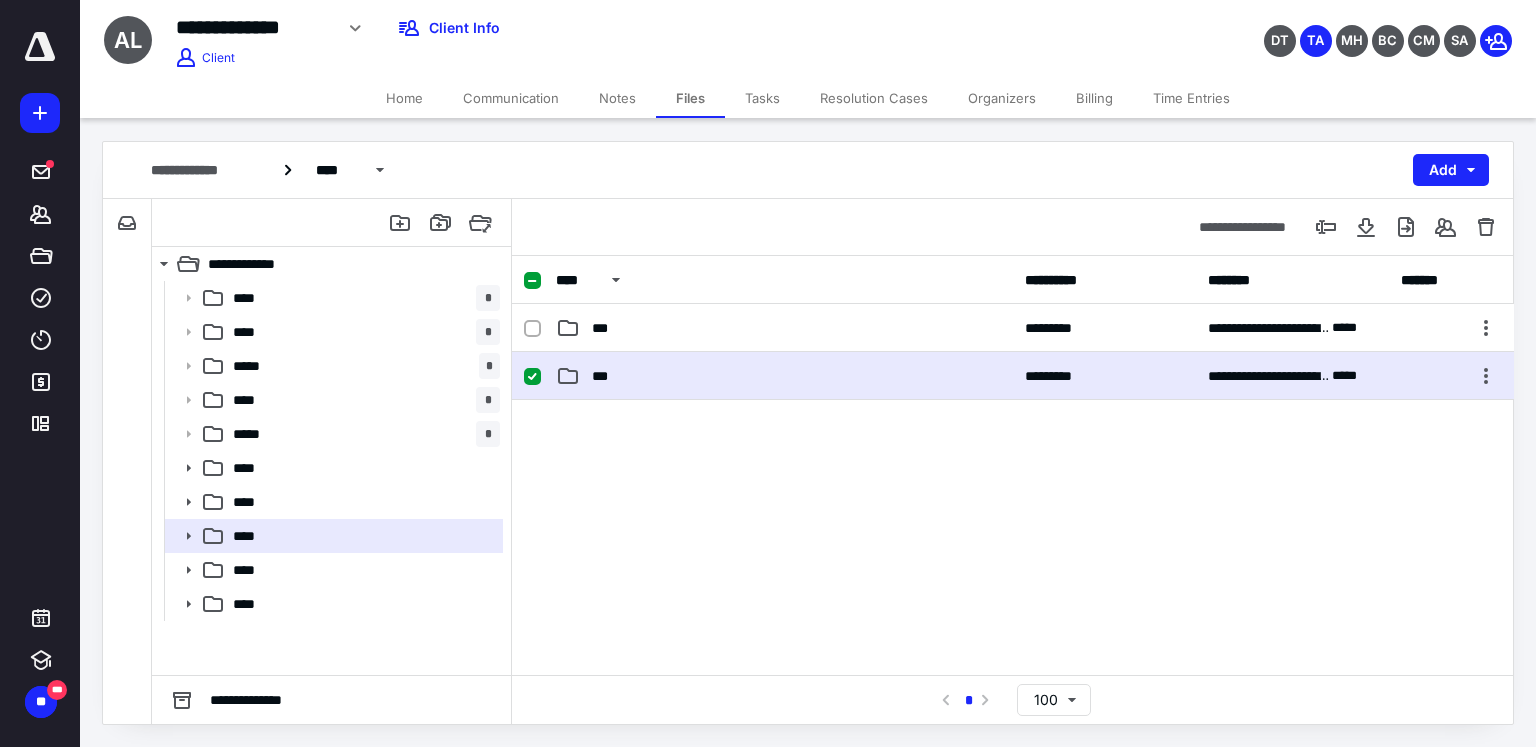click on "***" at bounding box center [784, 376] 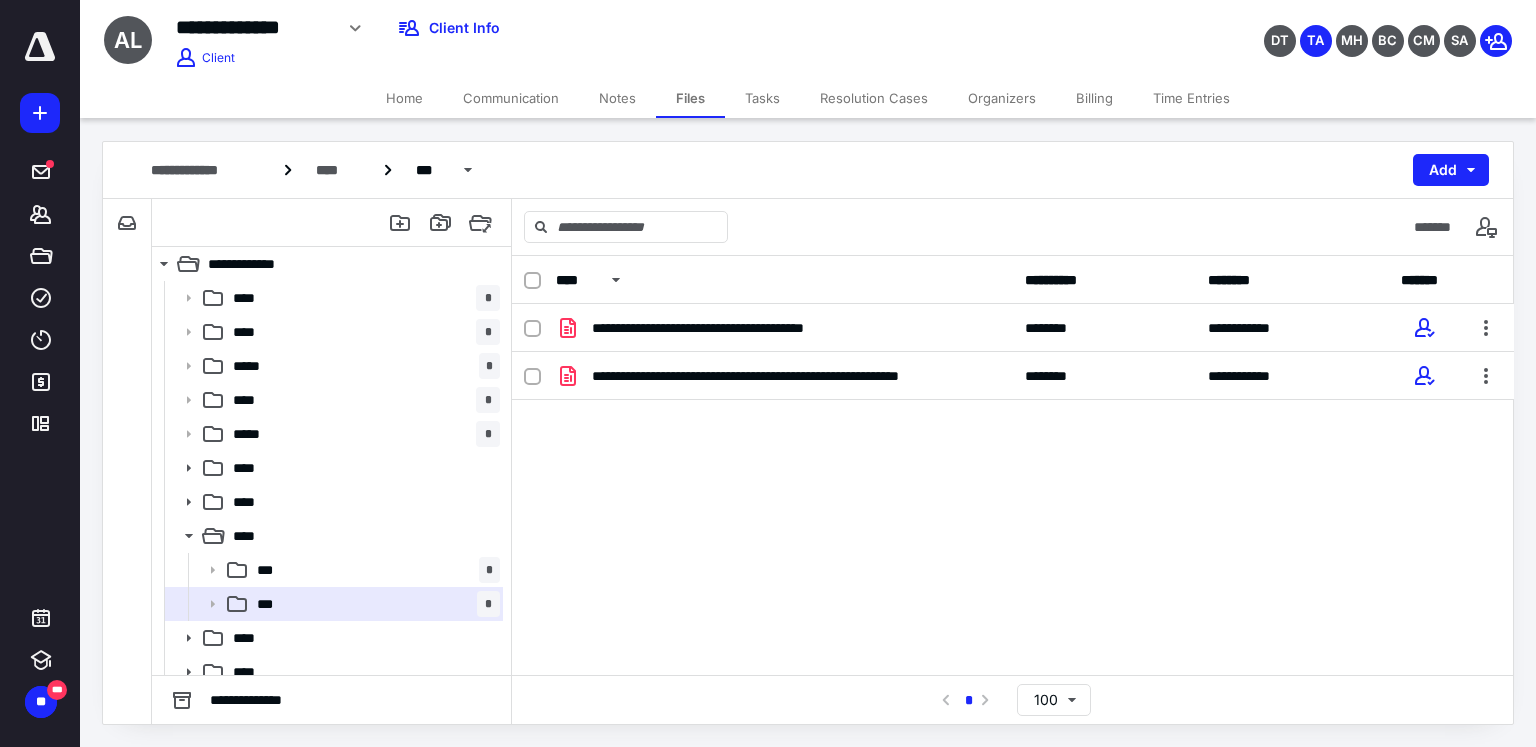 click on "Home" at bounding box center [404, 98] 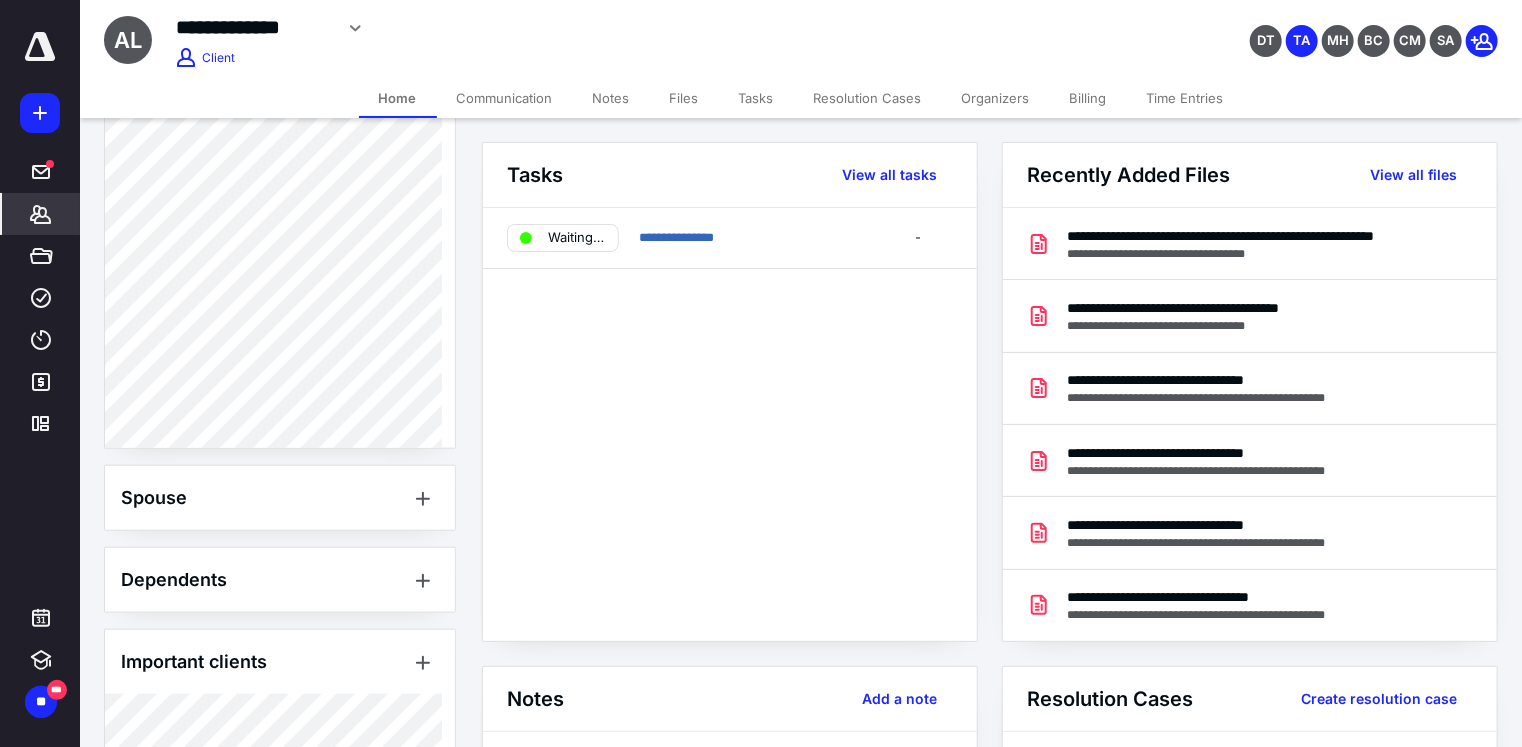 scroll, scrollTop: 1088, scrollLeft: 0, axis: vertical 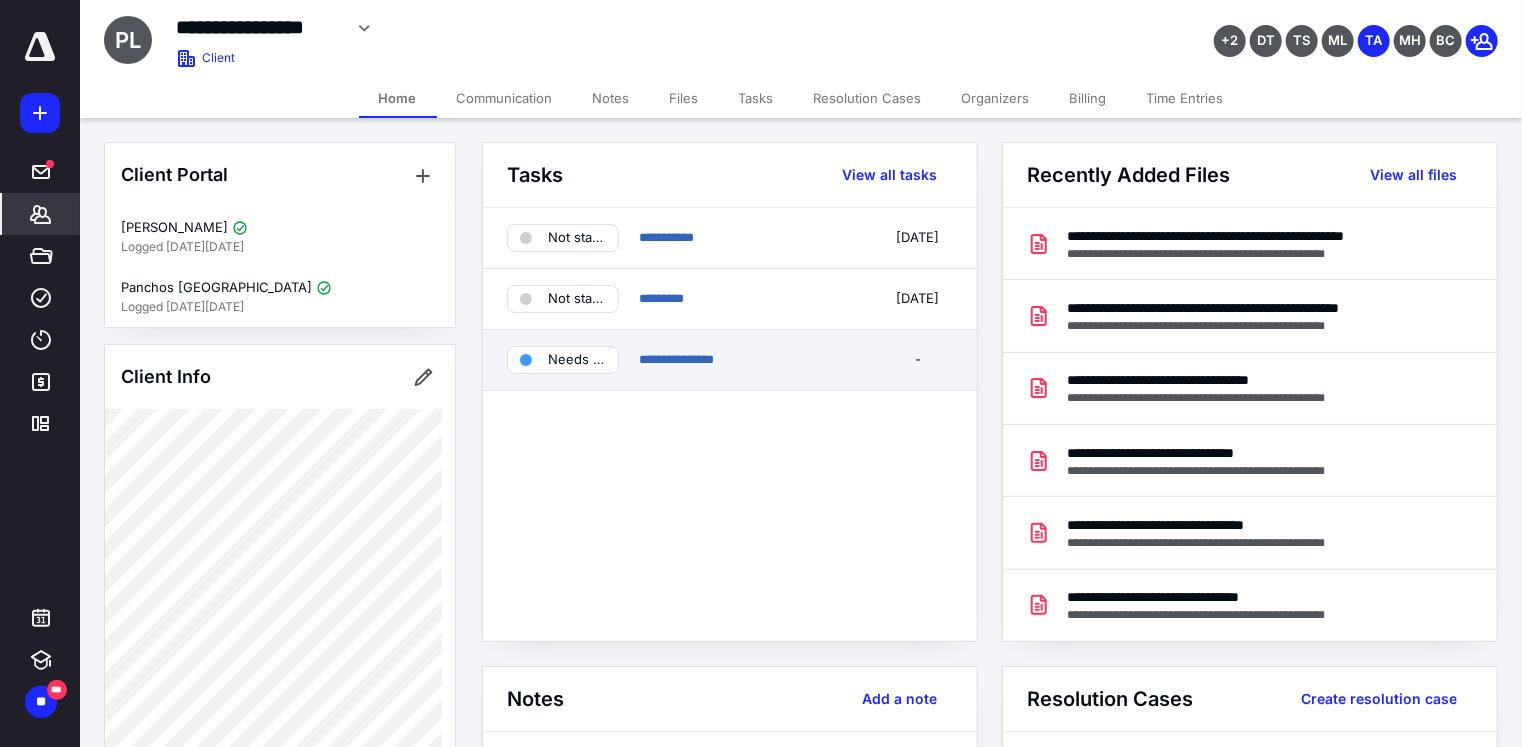 click on "Needs review" at bounding box center [577, 360] 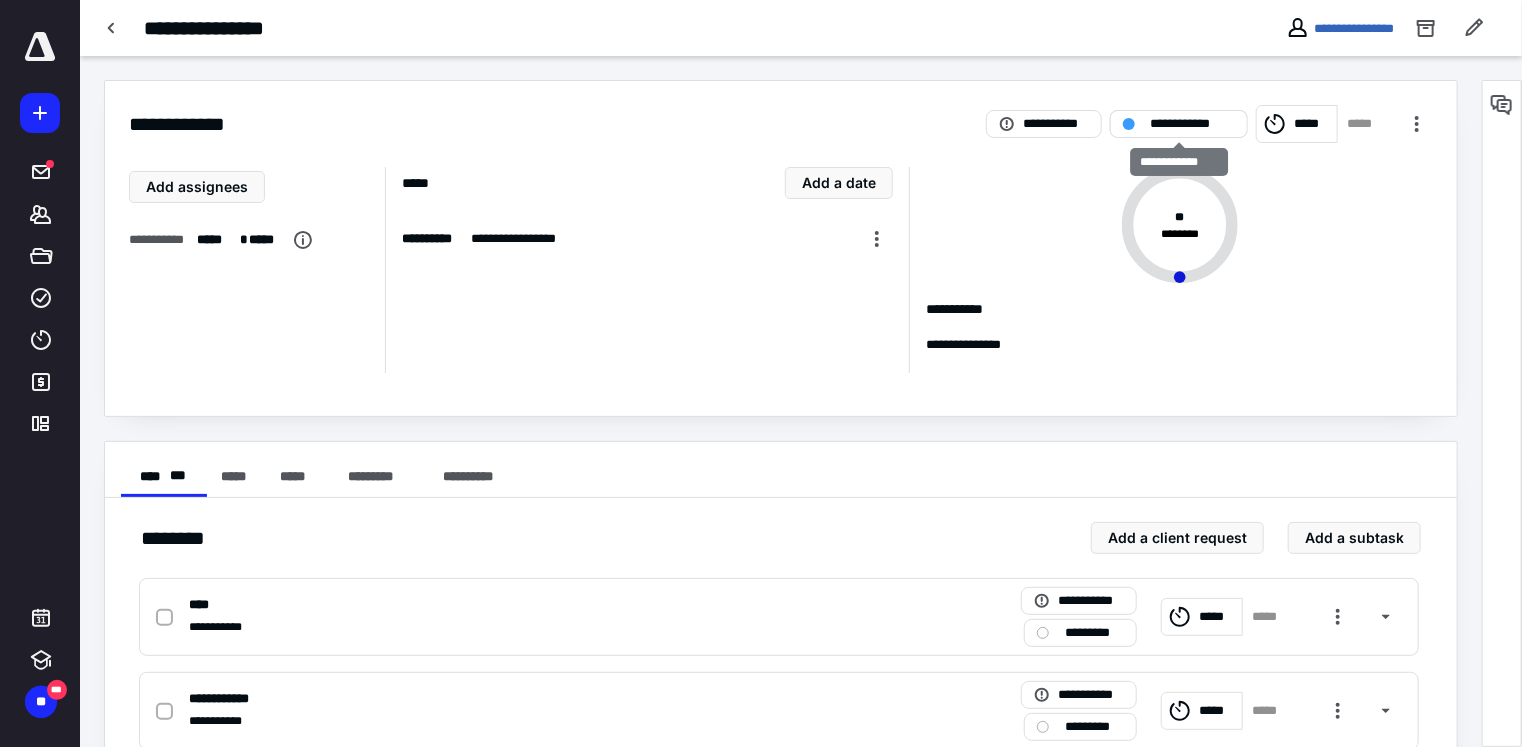 click on "**********" at bounding box center (1193, 124) 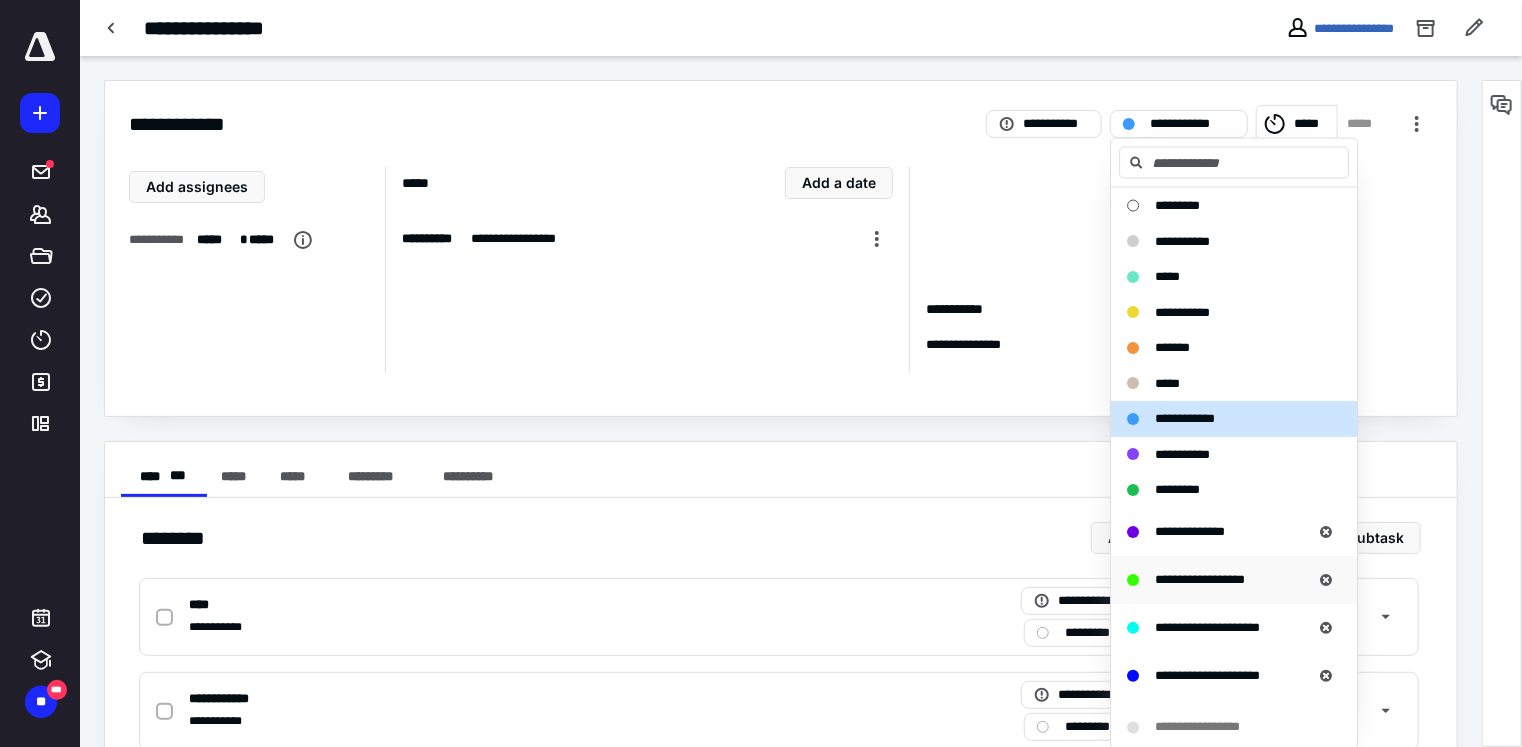 click on "**********" at bounding box center (1200, 578) 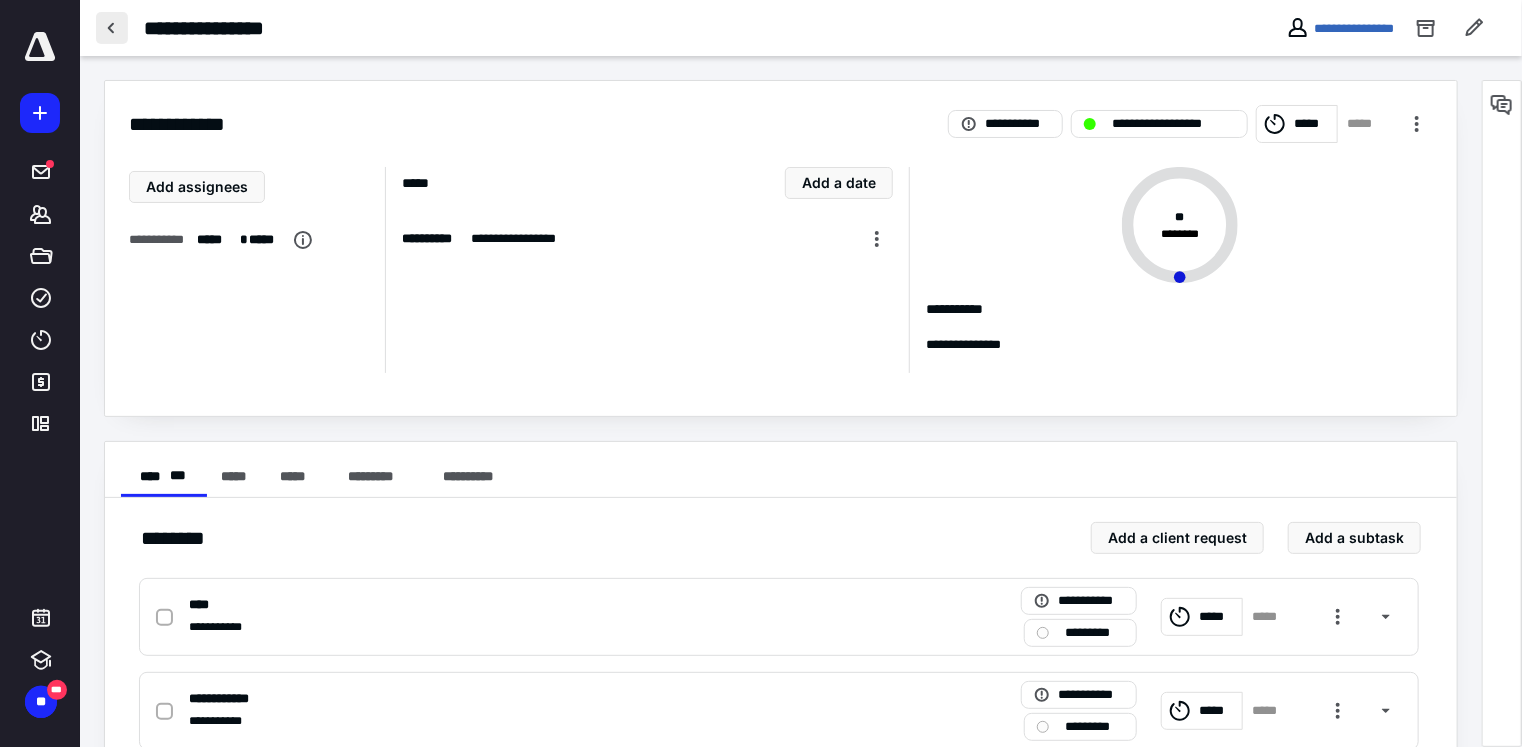 click at bounding box center (112, 28) 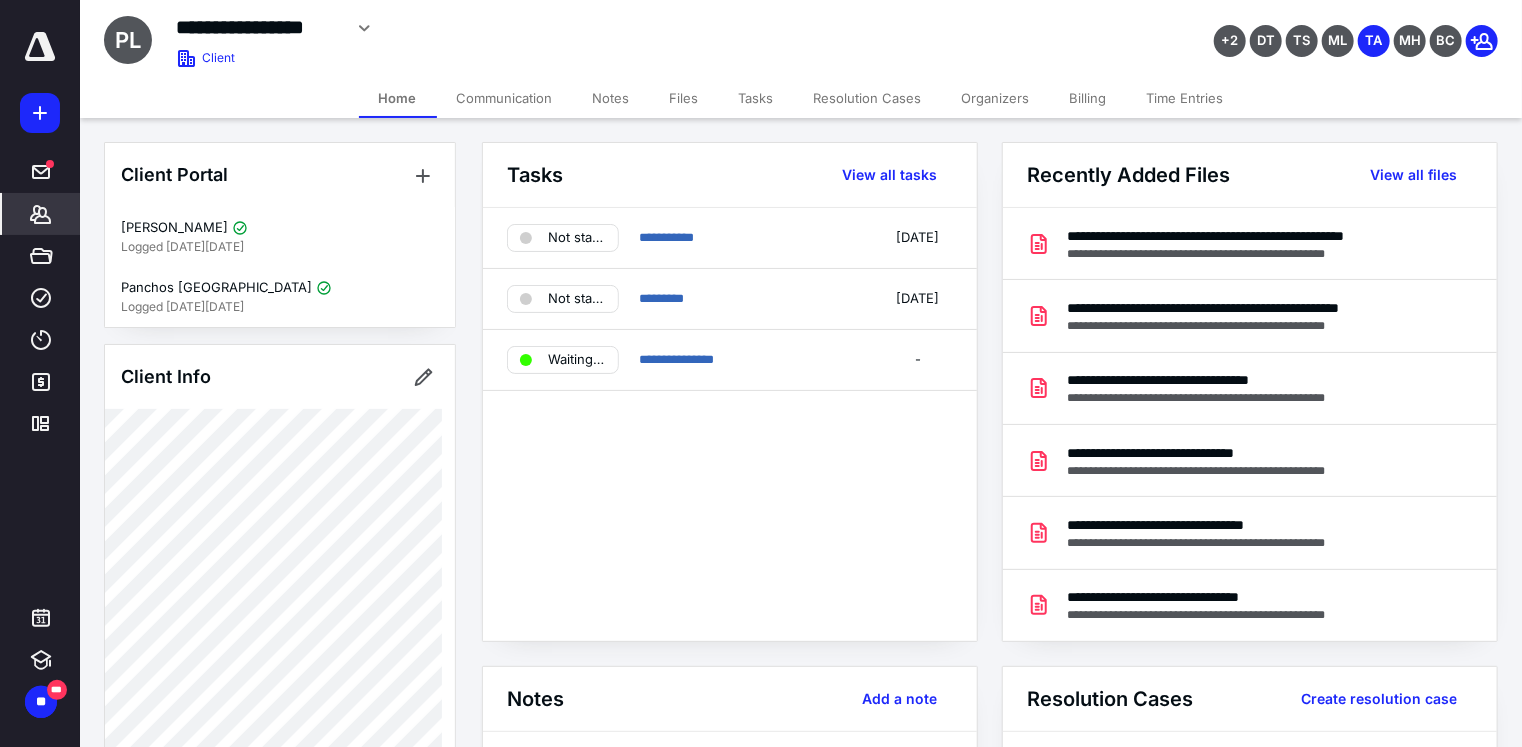 click on "Home" at bounding box center [398, 98] 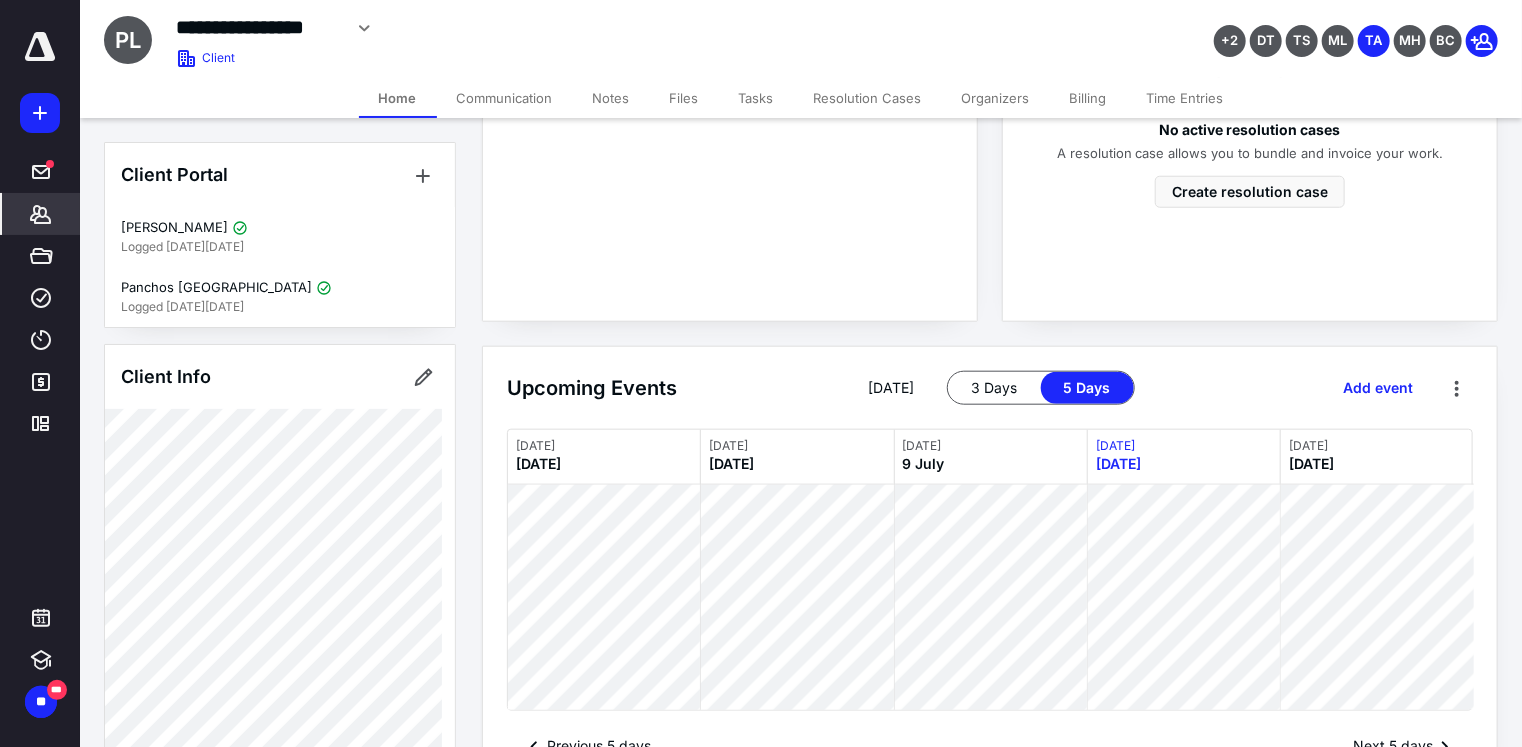 scroll, scrollTop: 901, scrollLeft: 0, axis: vertical 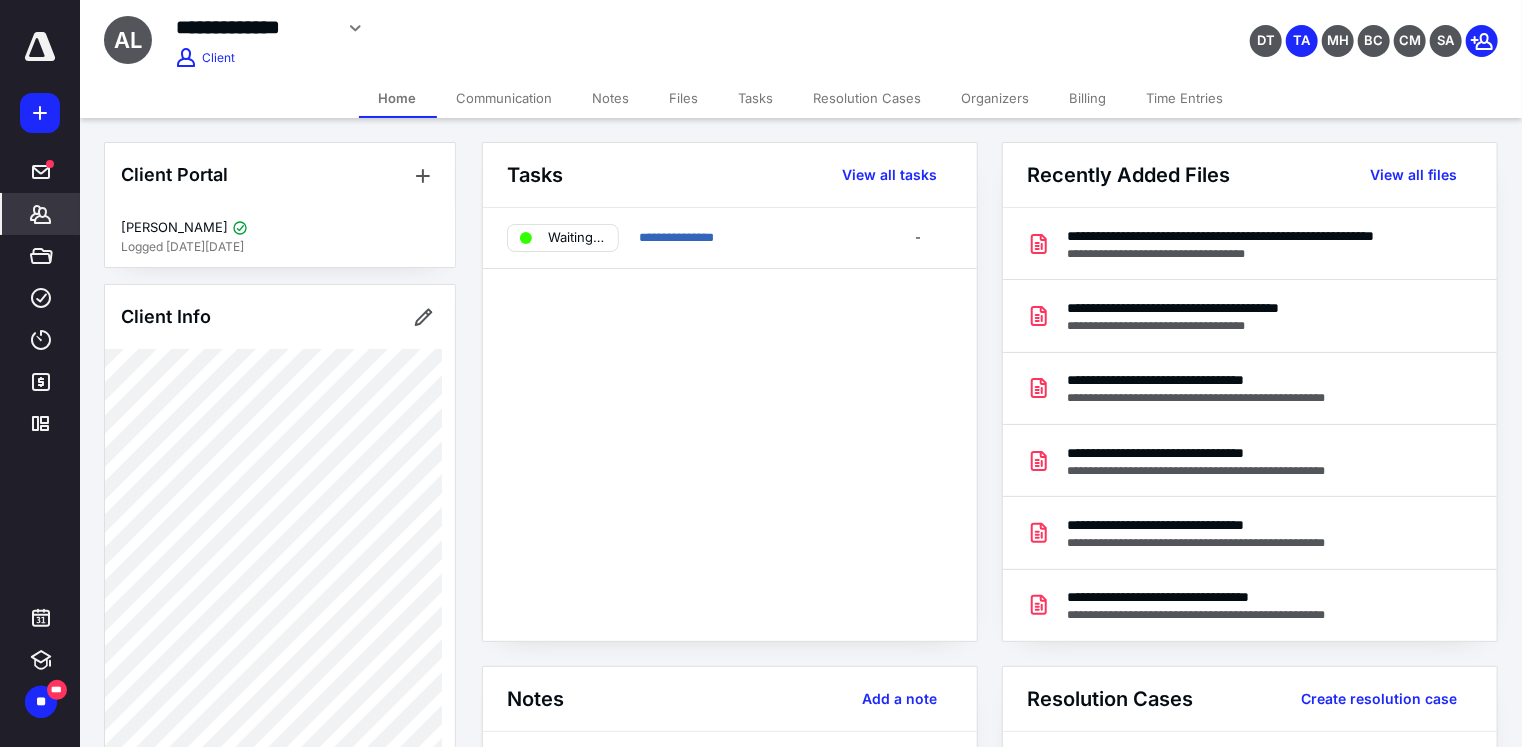 click on "Files" at bounding box center [684, 98] 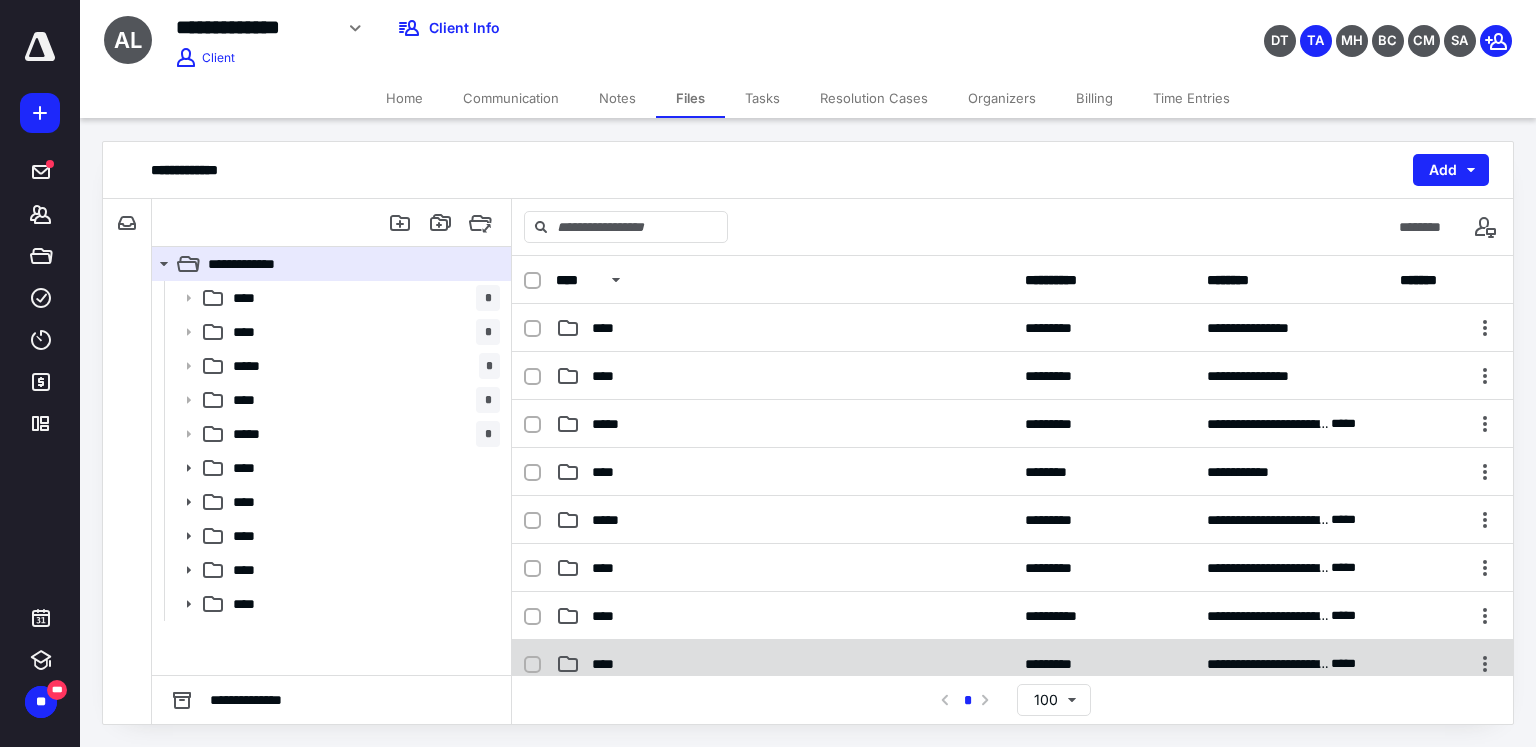click on "**********" at bounding box center [1012, 664] 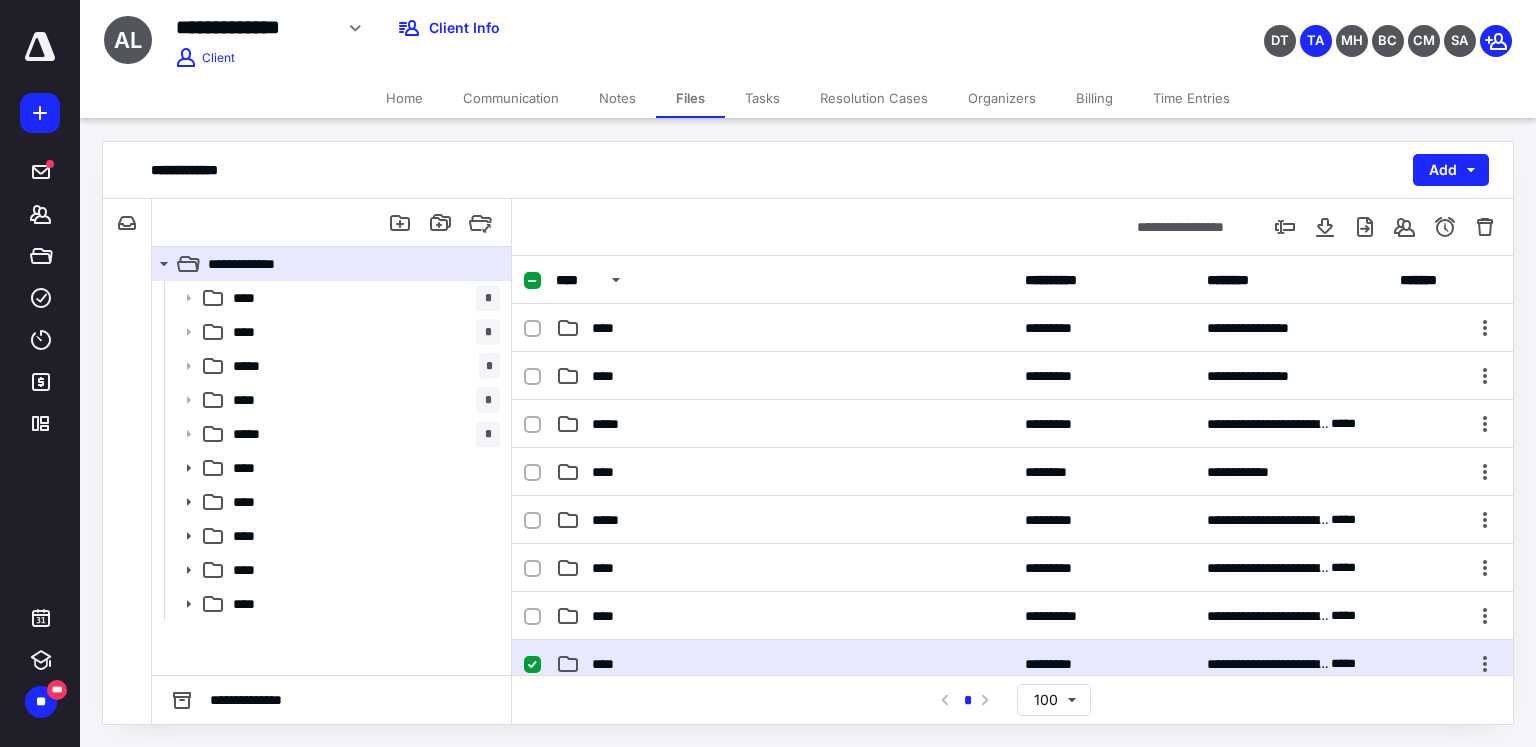 click on "**********" at bounding box center [1012, 664] 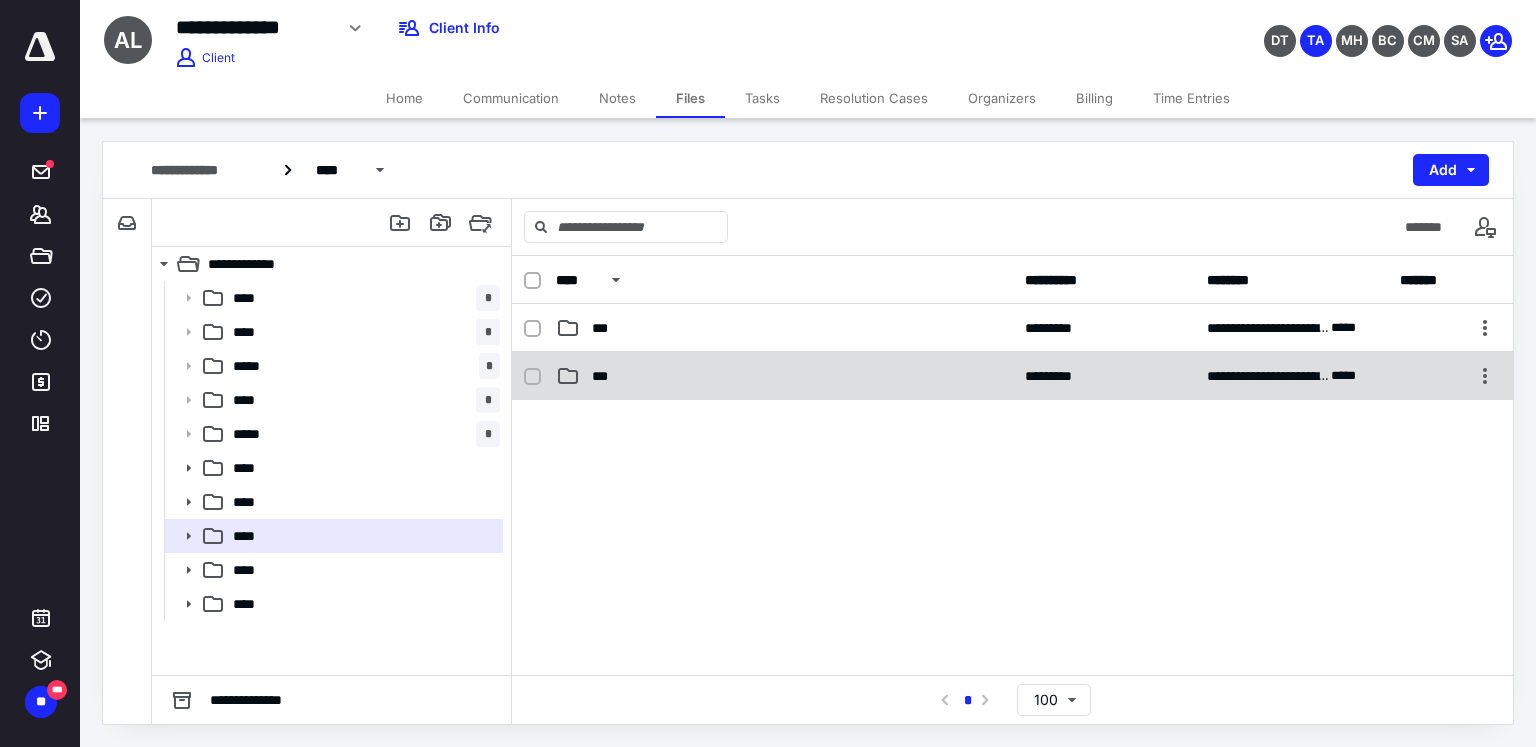 click on "***" at bounding box center (784, 376) 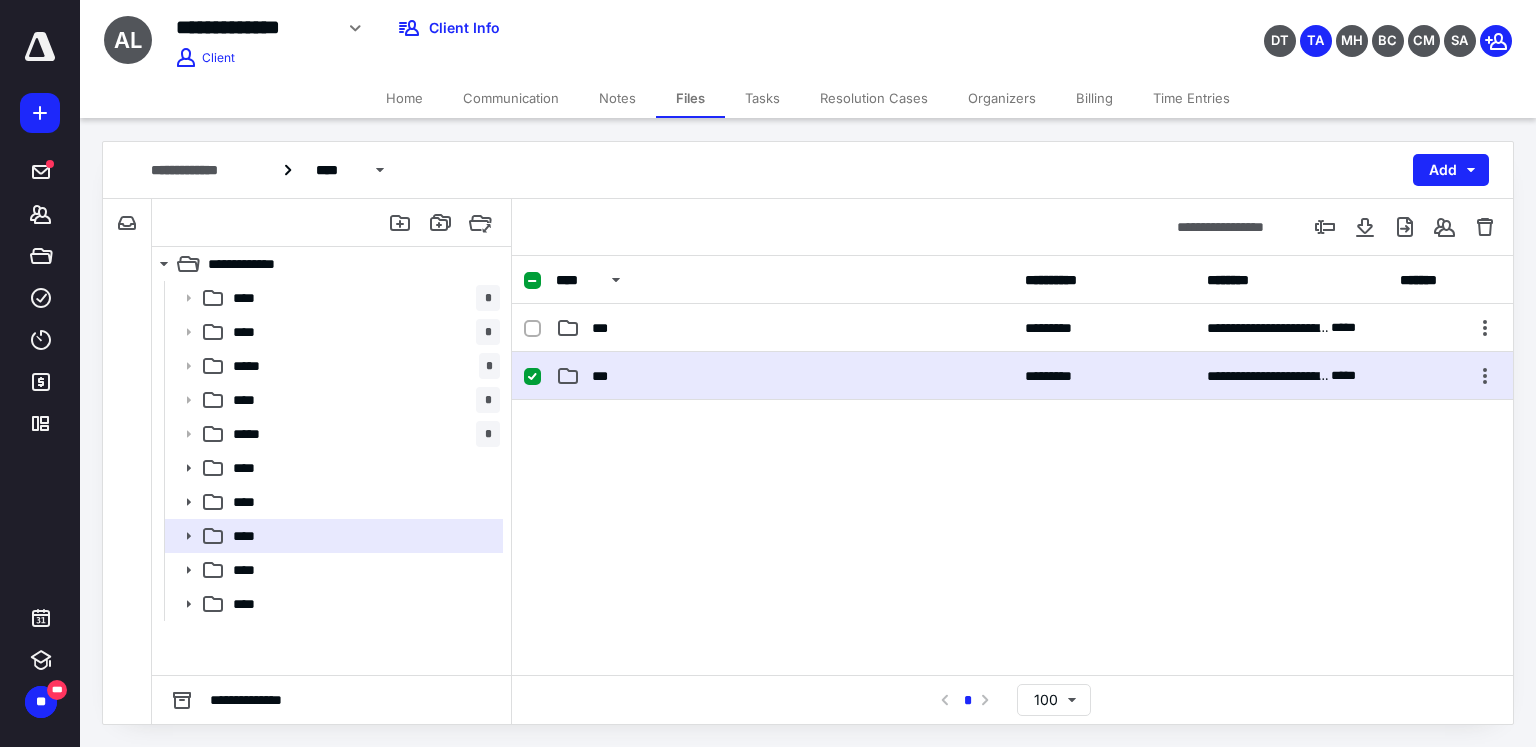 click on "***" at bounding box center (784, 376) 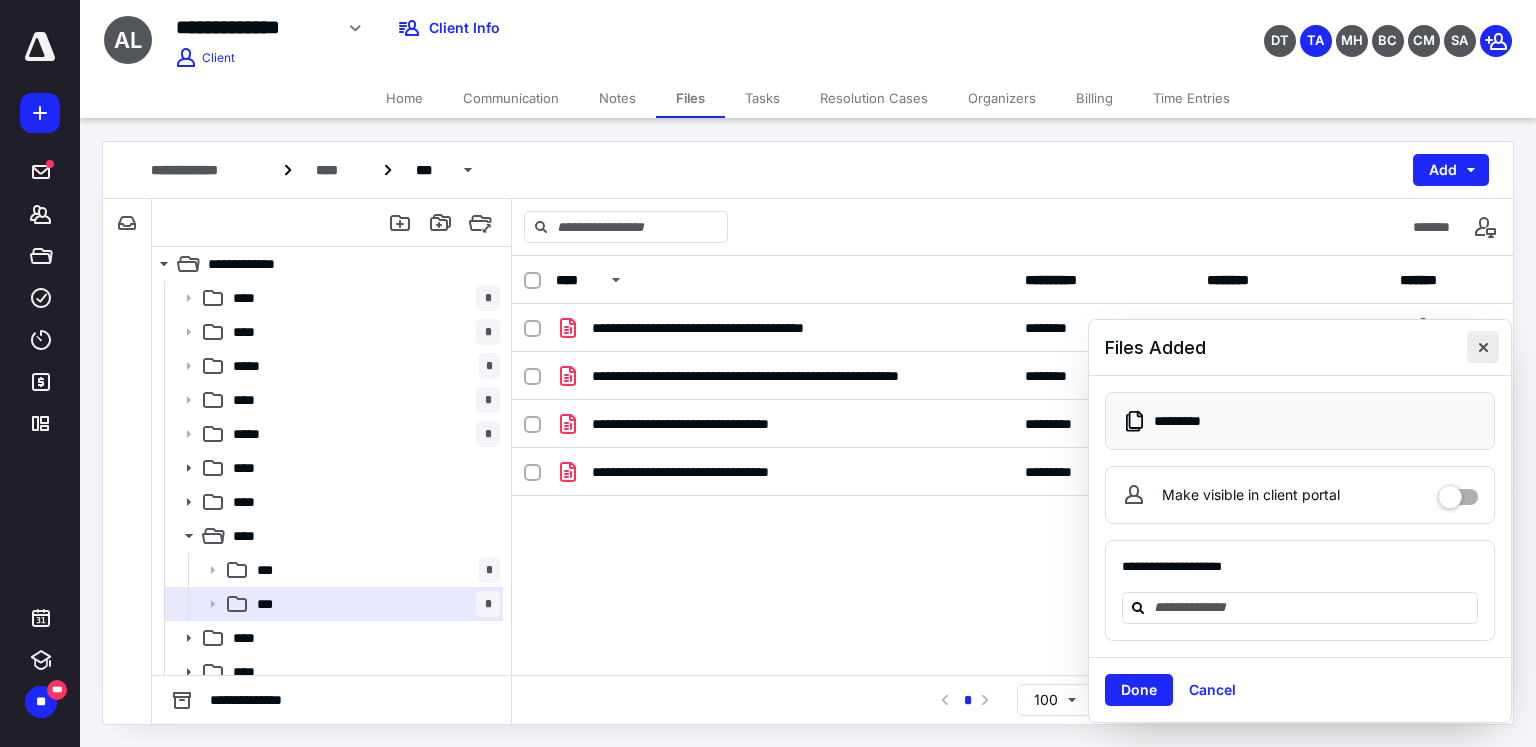 click at bounding box center (1483, 347) 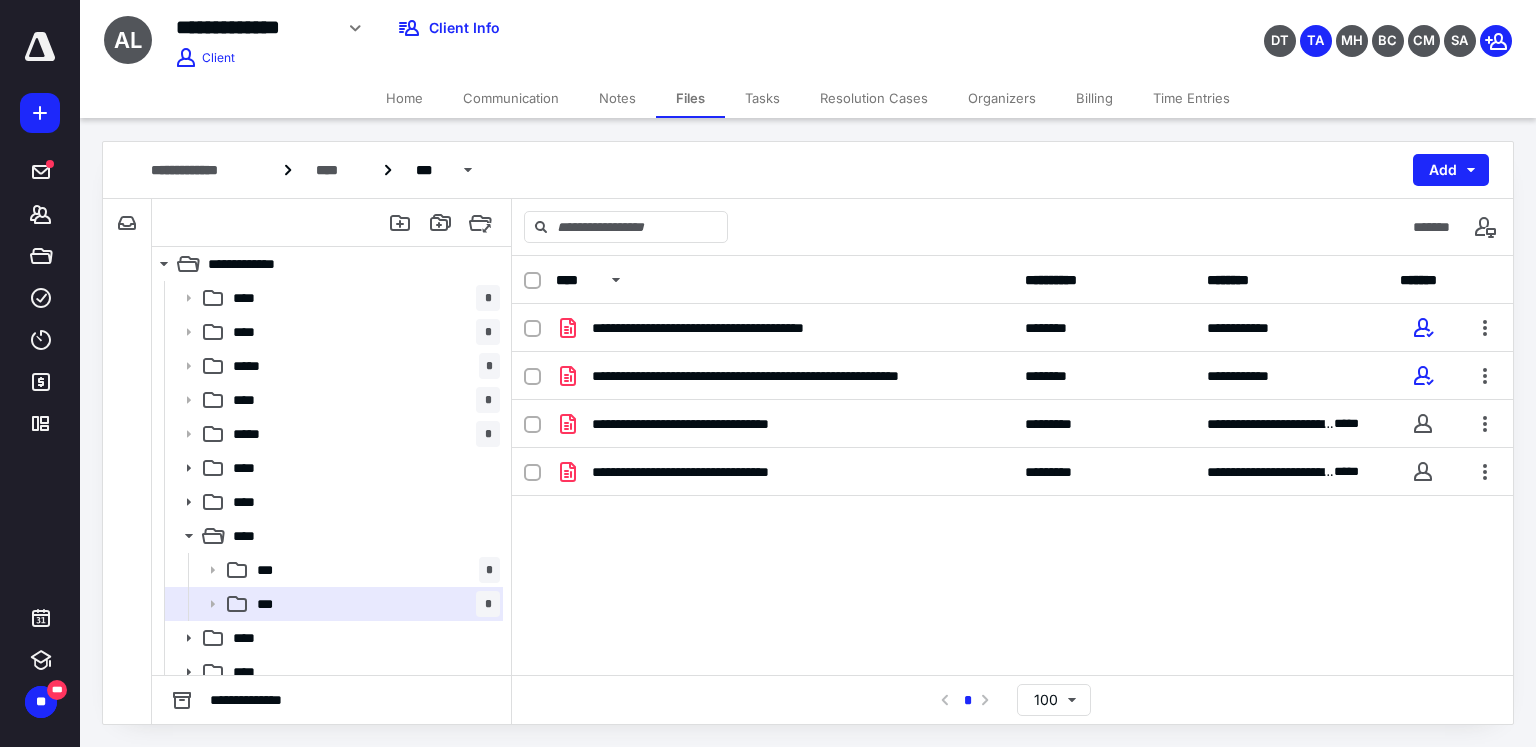 click on "Home" at bounding box center (404, 98) 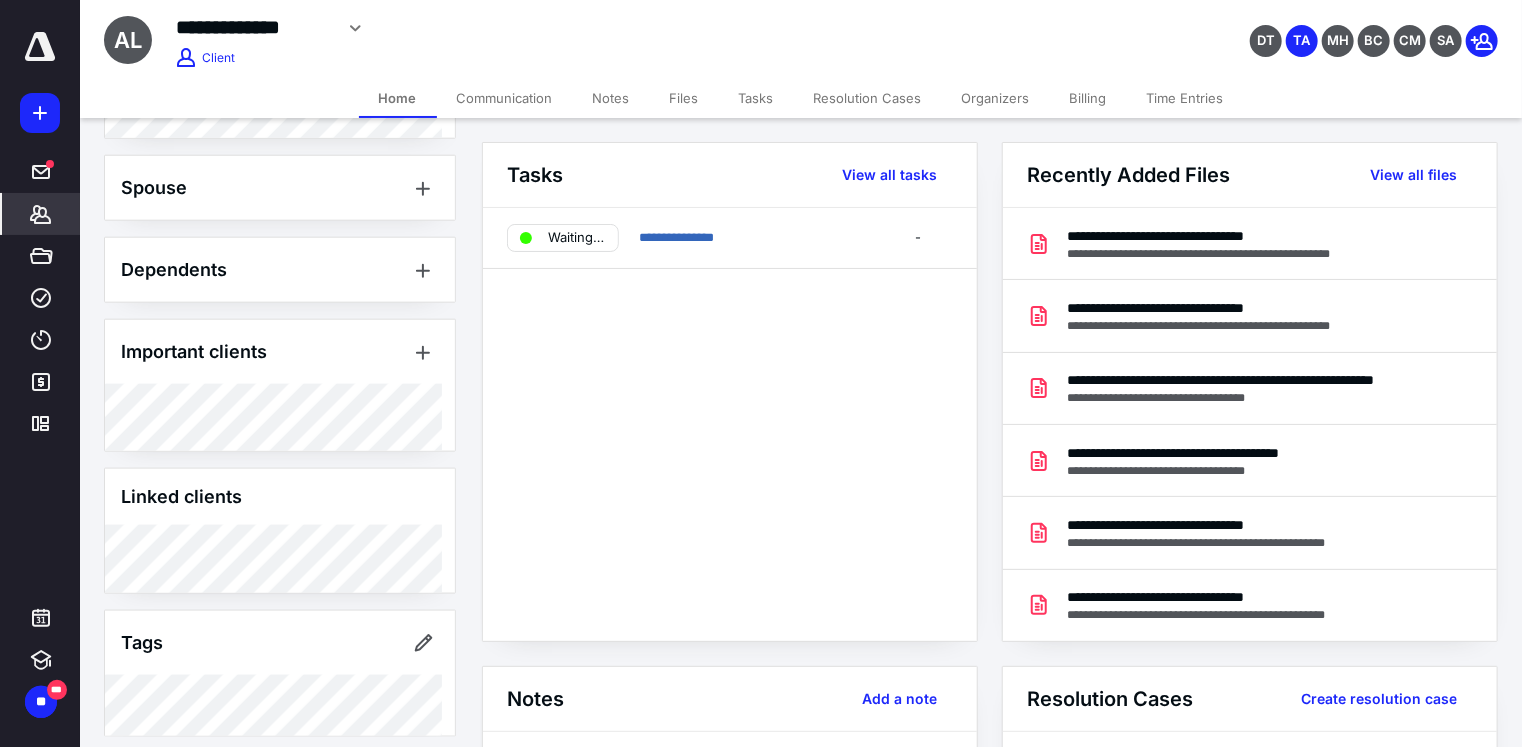 scroll, scrollTop: 1088, scrollLeft: 0, axis: vertical 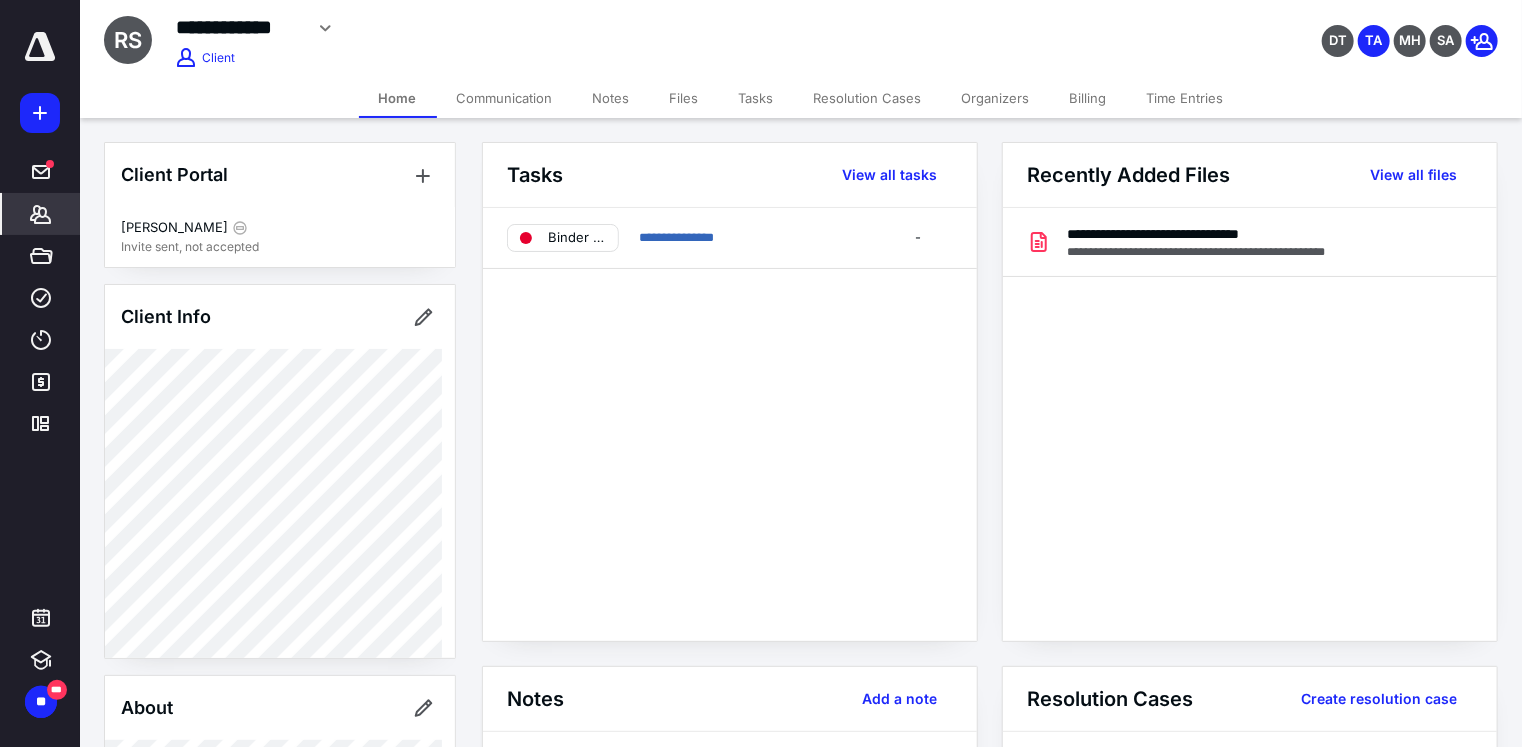click on "Tasks" at bounding box center [756, 98] 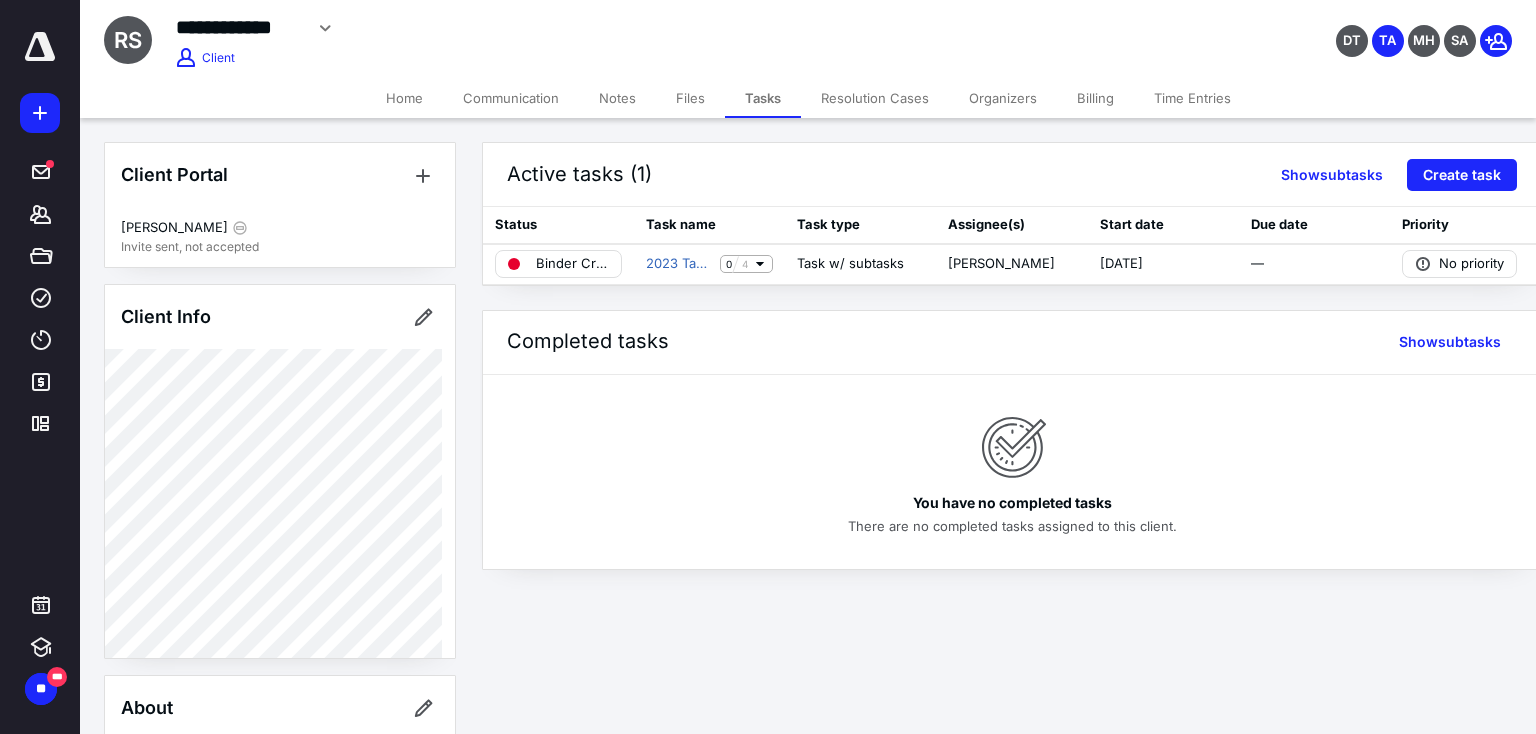 click on "Home" at bounding box center (404, 98) 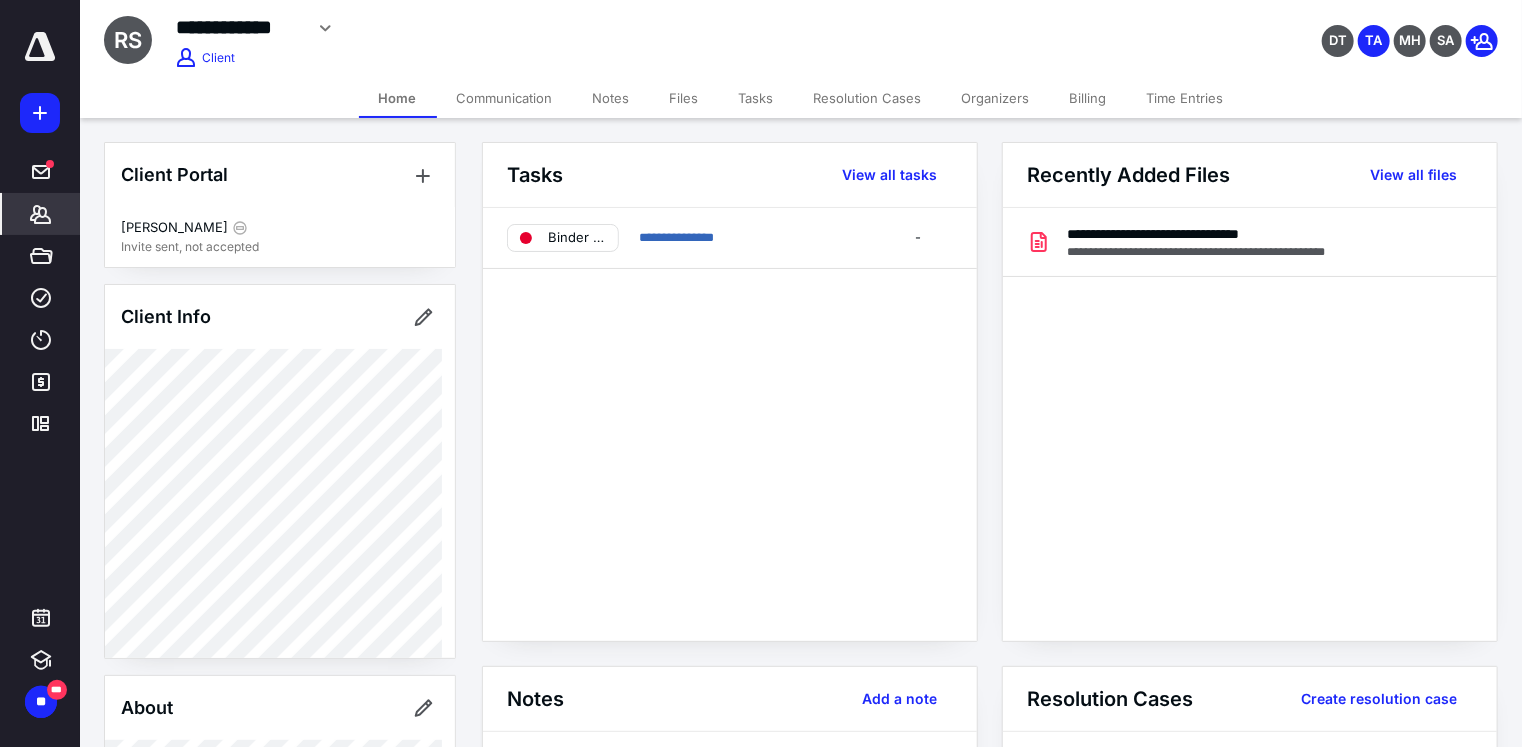 click on "Files" at bounding box center [684, 98] 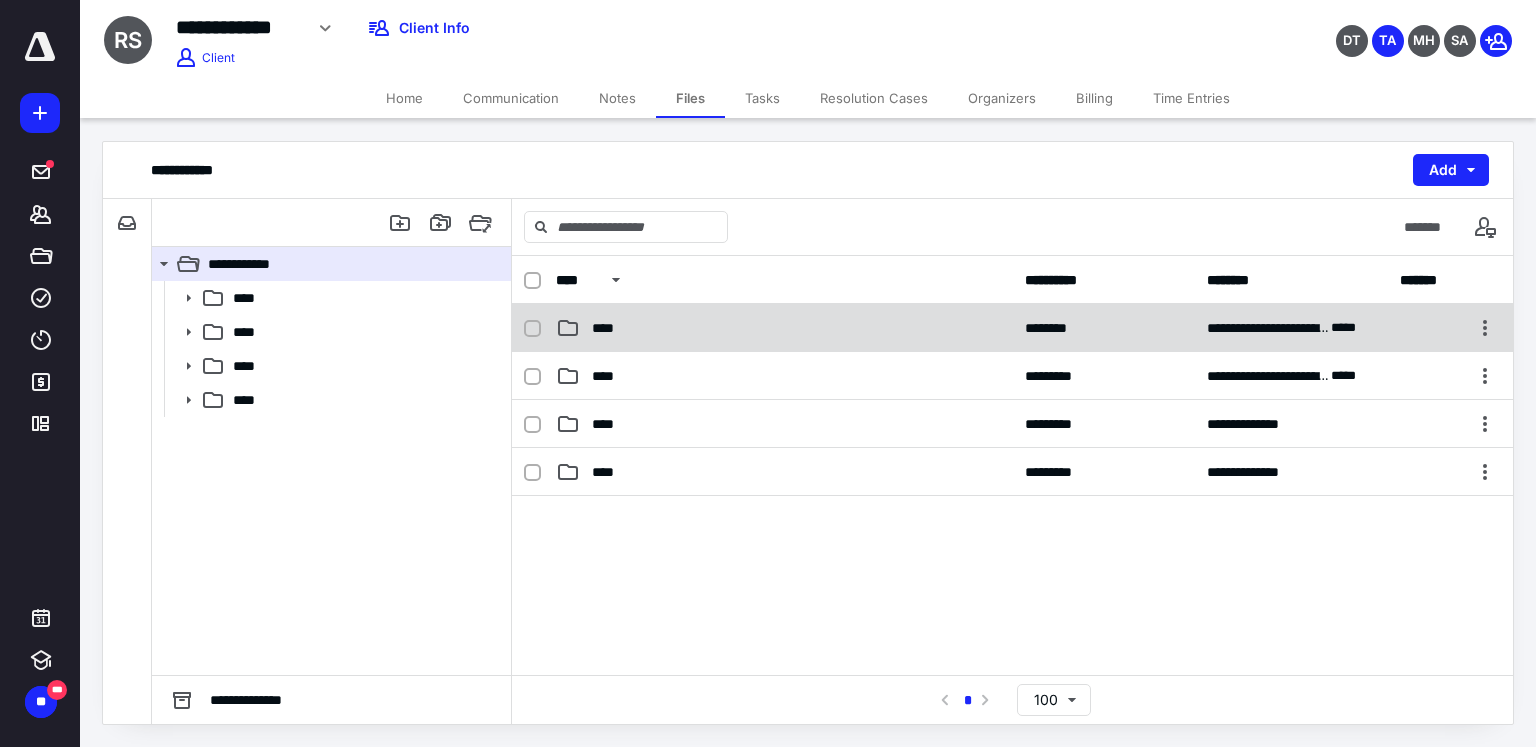click on "**********" at bounding box center [1012, 328] 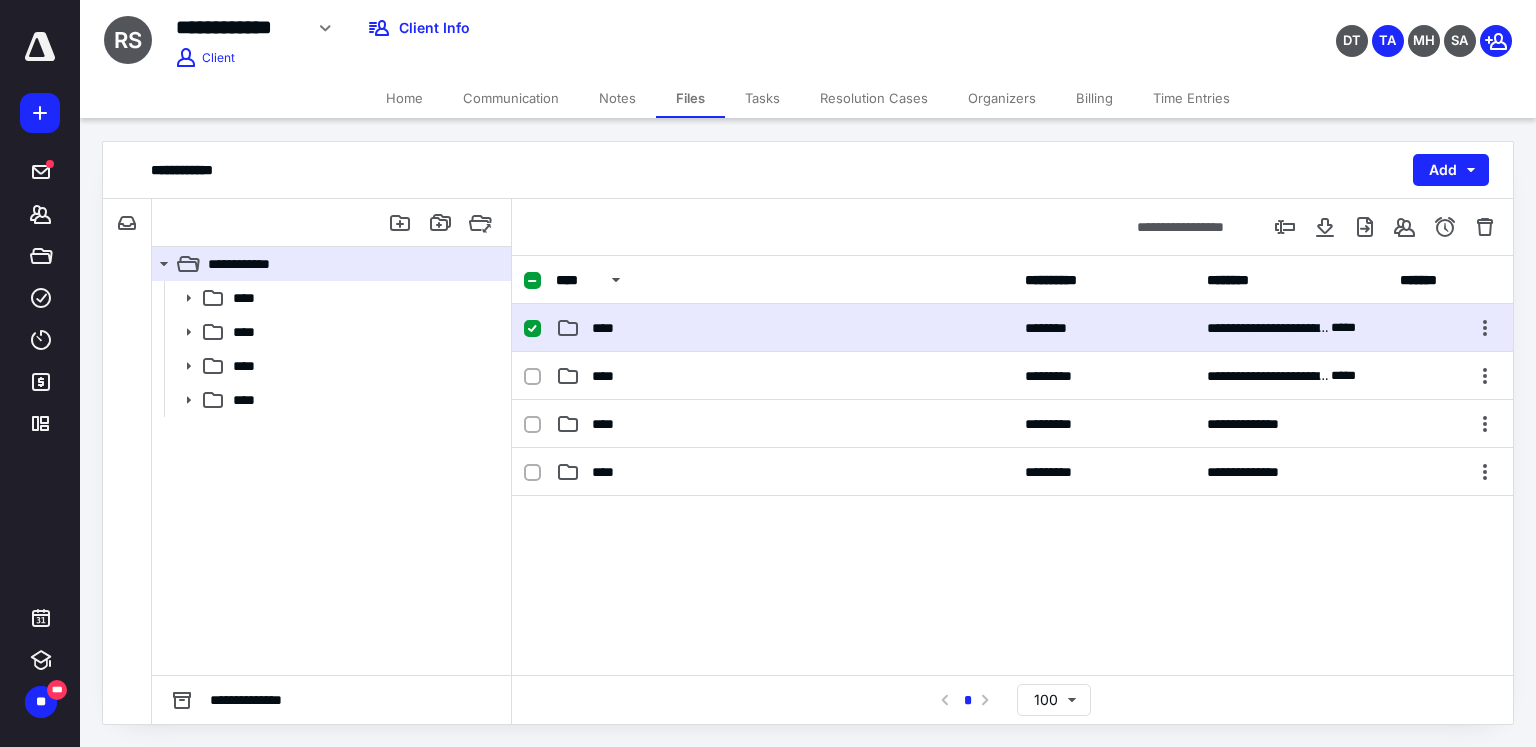 click on "**********" at bounding box center (1012, 328) 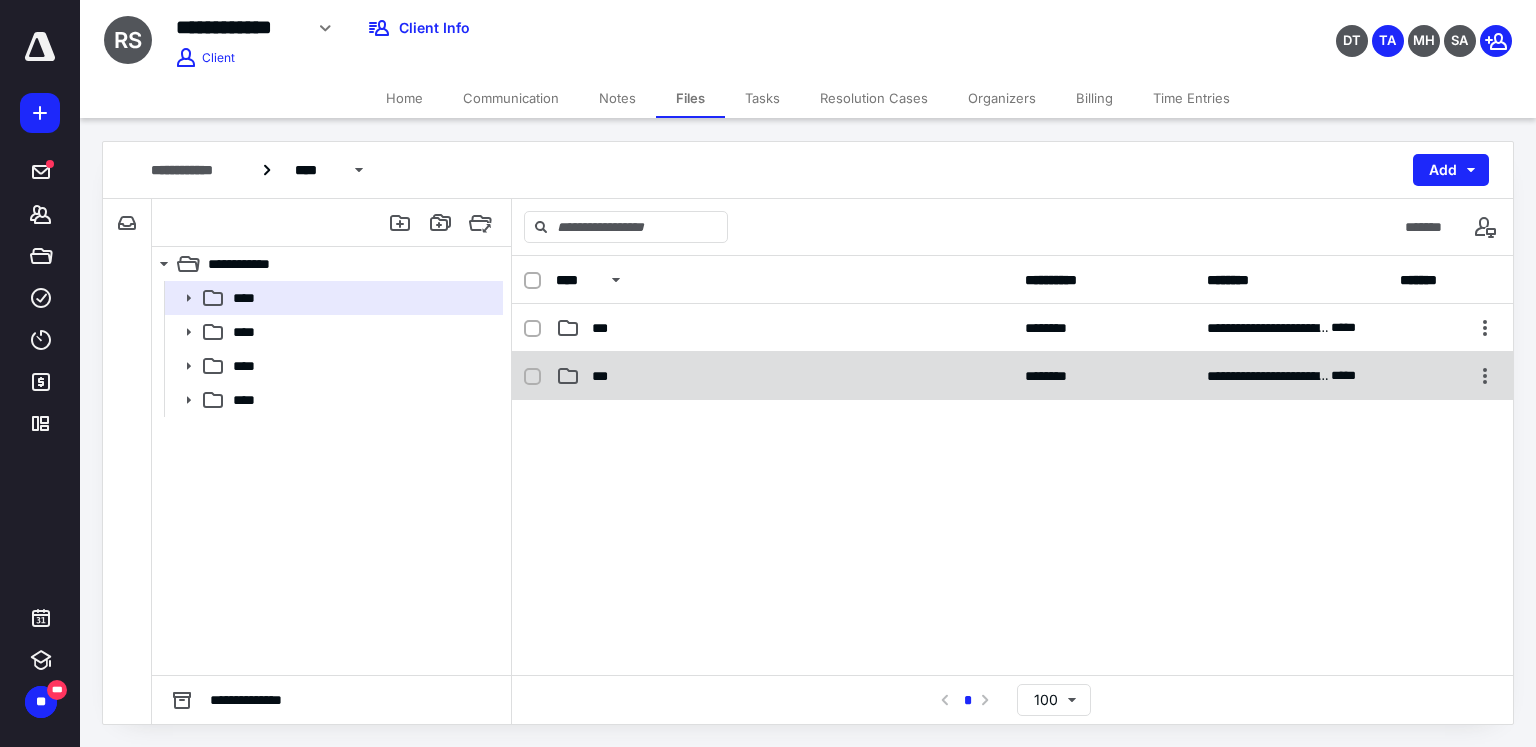 click on "***" at bounding box center (784, 376) 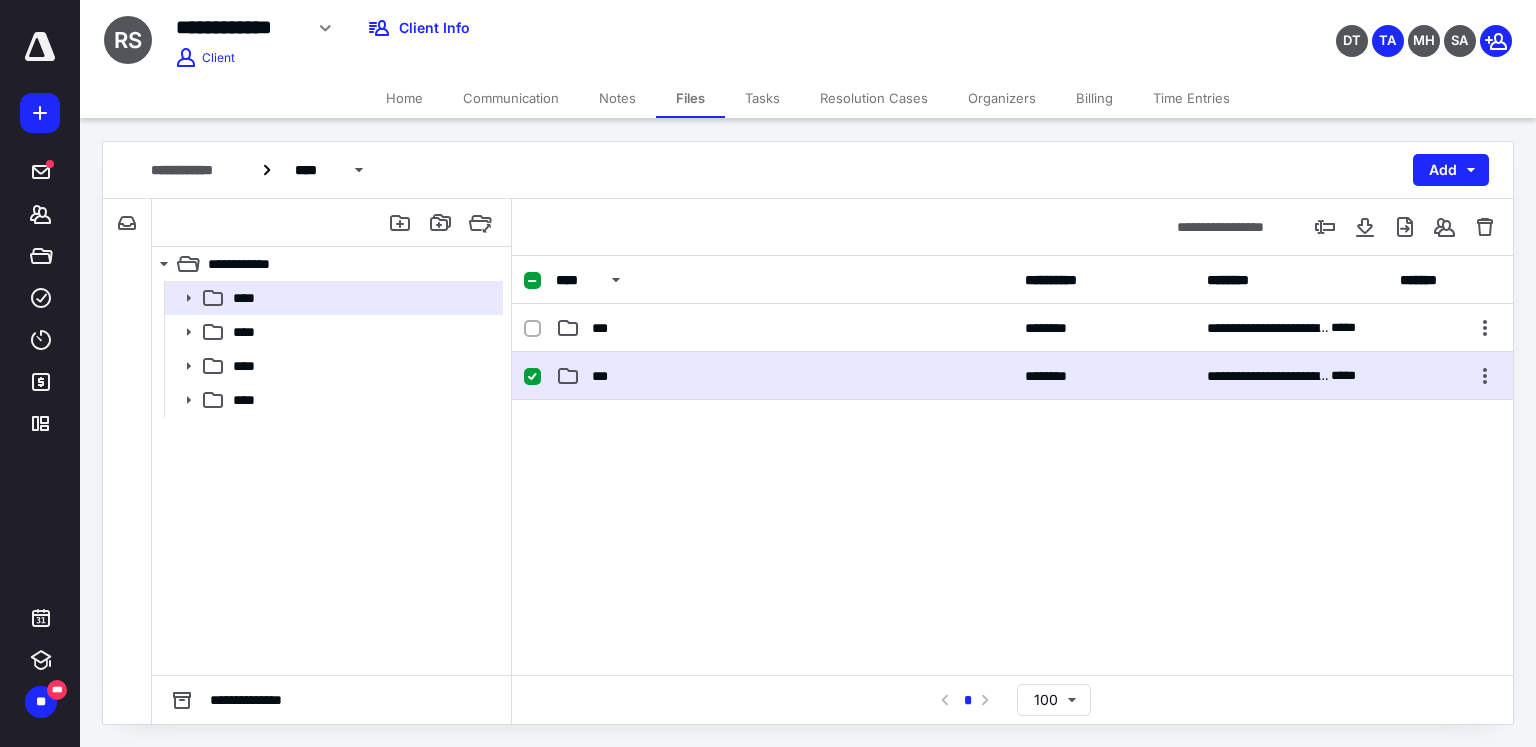 click on "***" at bounding box center [784, 376] 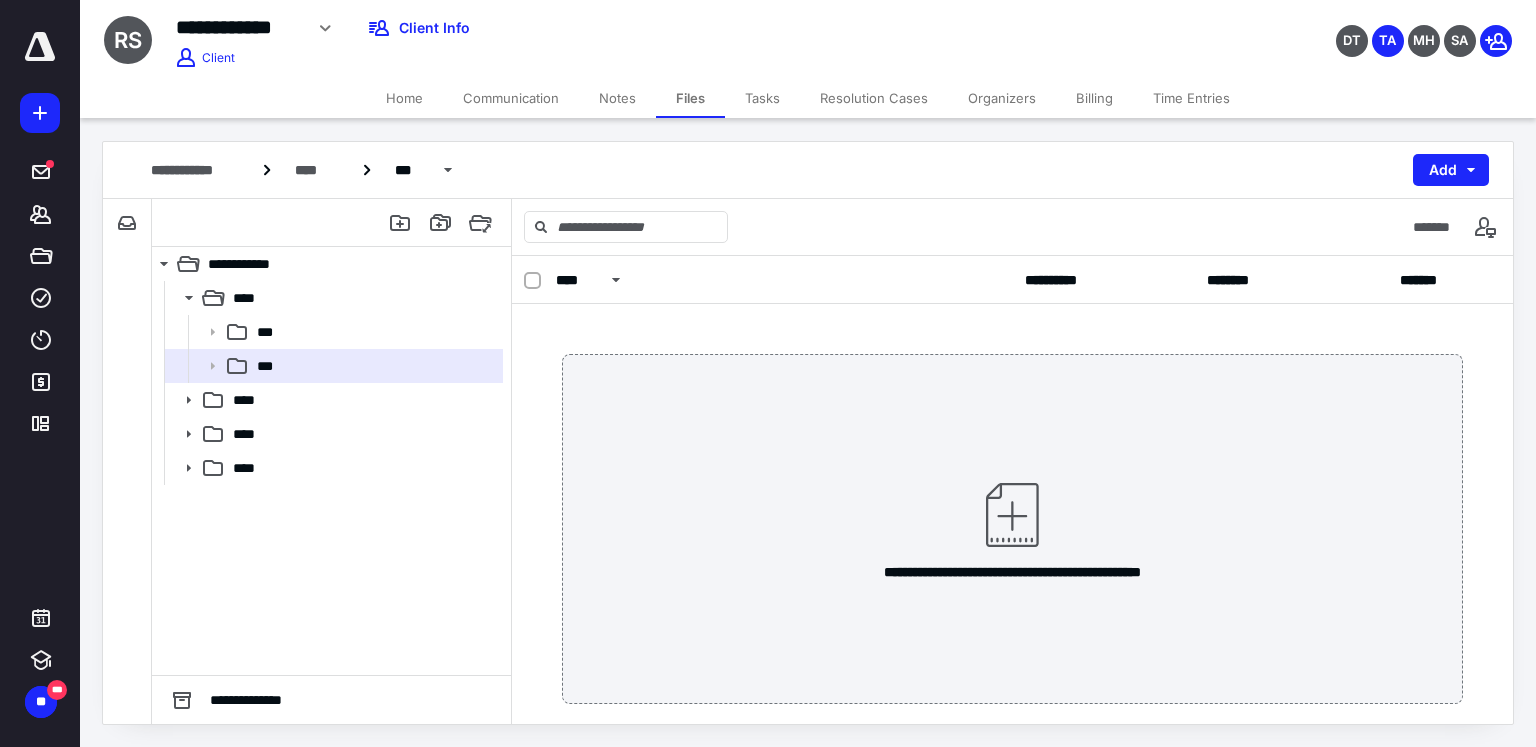 click on "Home" at bounding box center [404, 98] 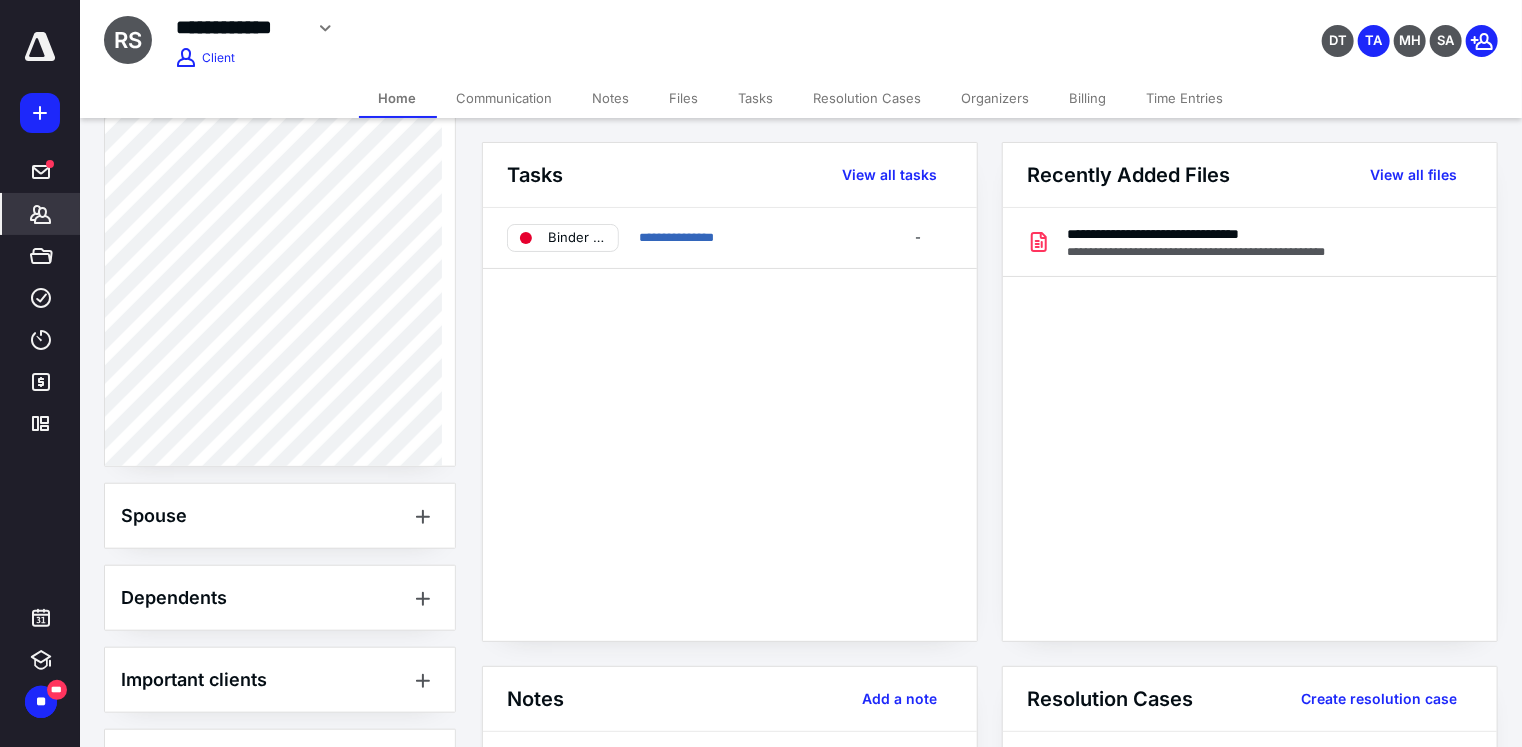 scroll, scrollTop: 943, scrollLeft: 0, axis: vertical 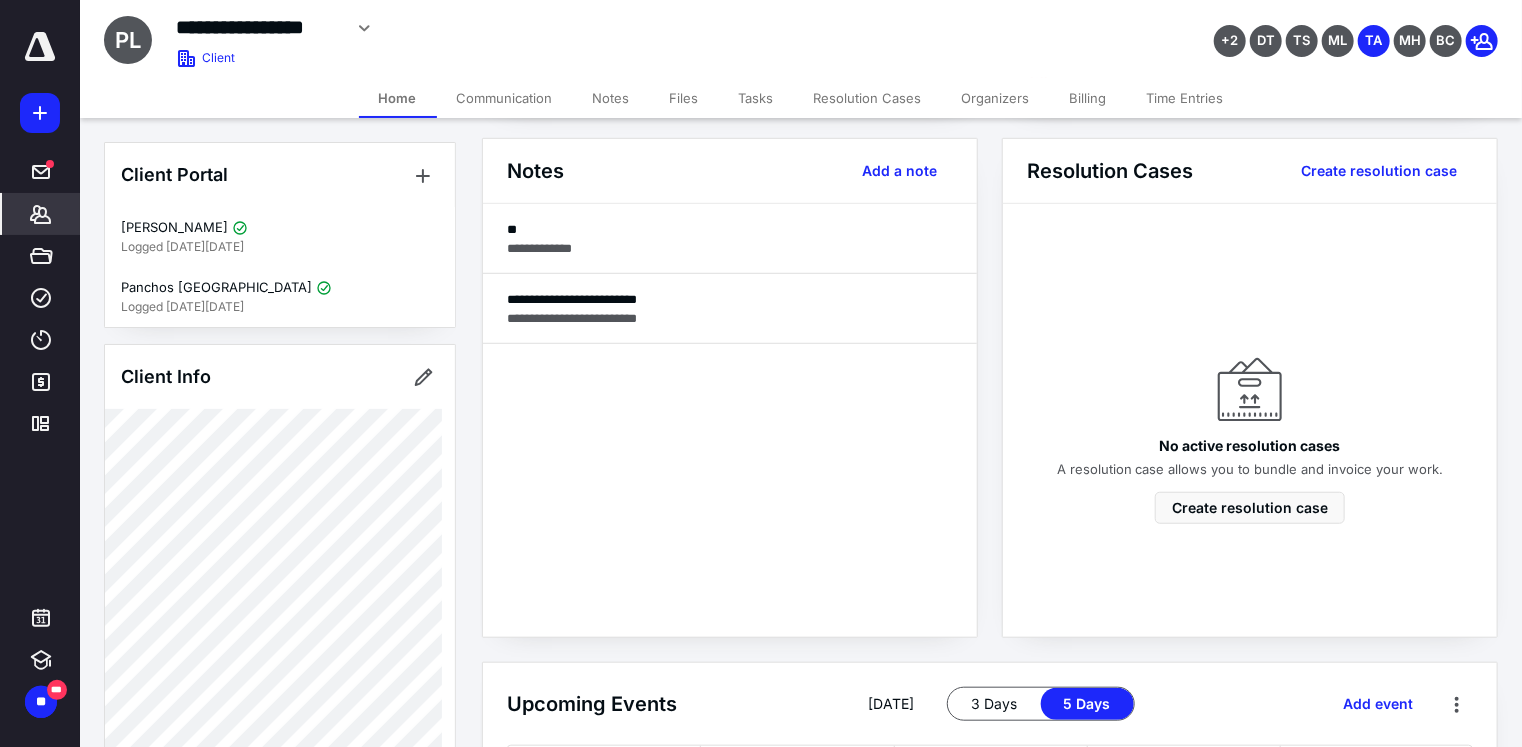 click on "Files" at bounding box center (684, 98) 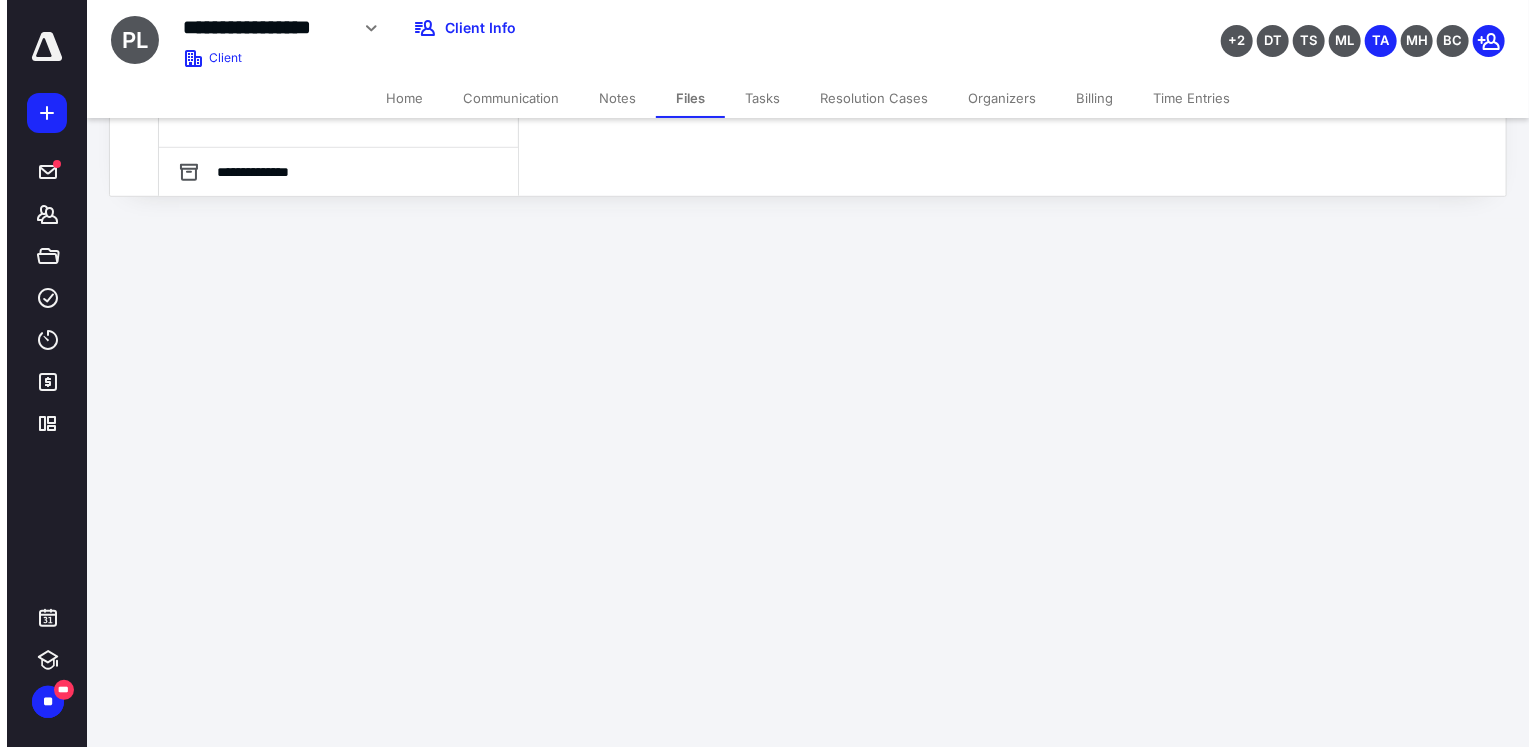 scroll, scrollTop: 0, scrollLeft: 0, axis: both 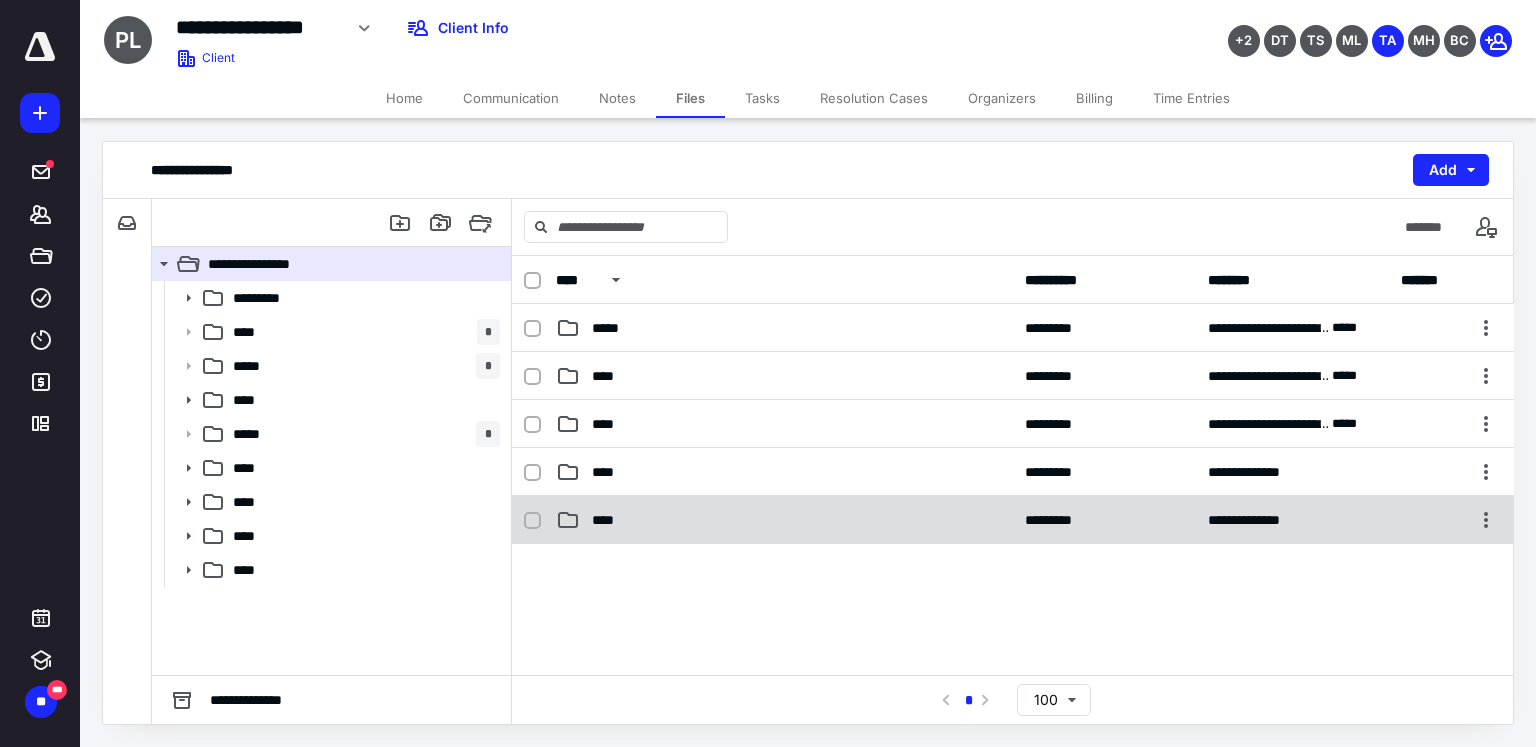 click on "****" at bounding box center (784, 424) 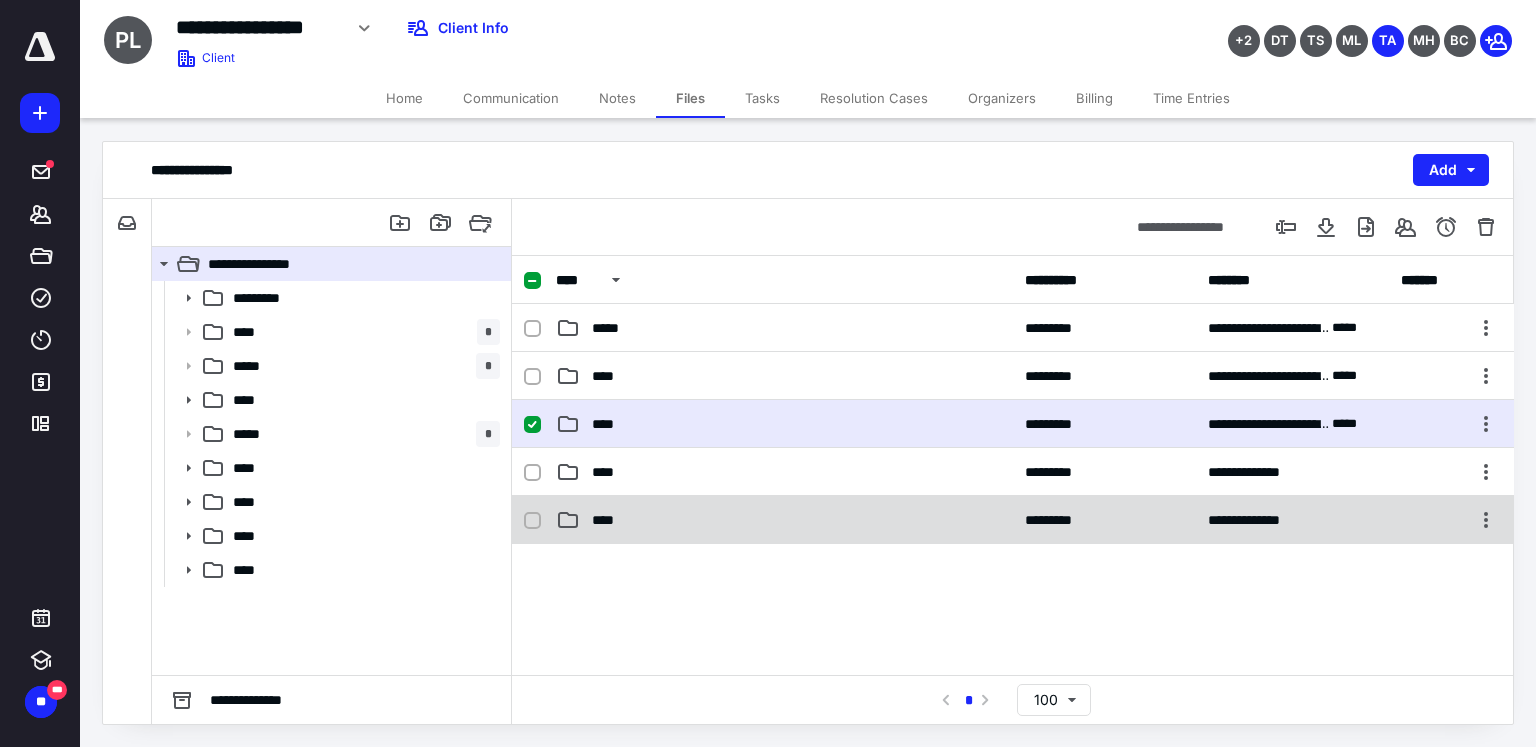 click on "****" at bounding box center [784, 424] 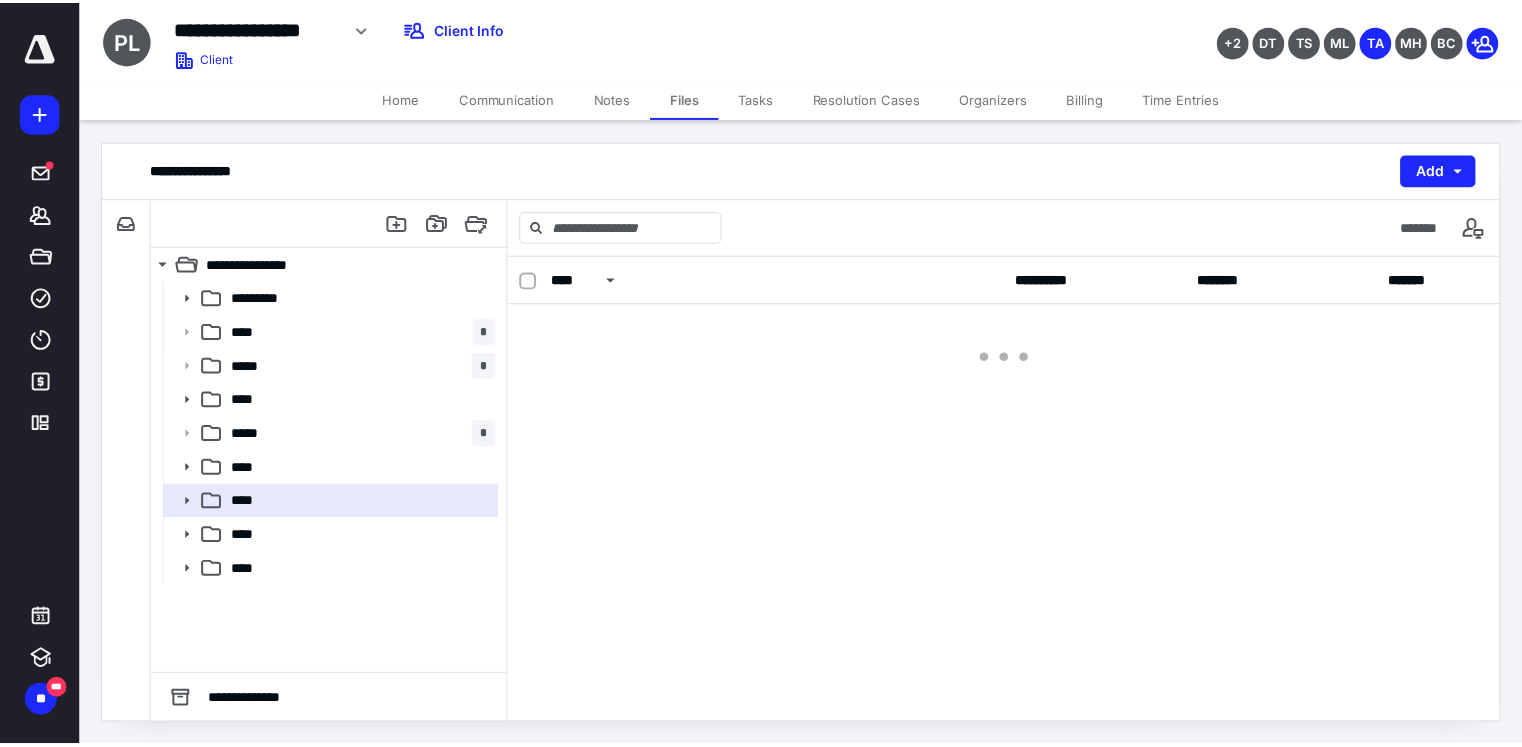 scroll, scrollTop: 0, scrollLeft: 0, axis: both 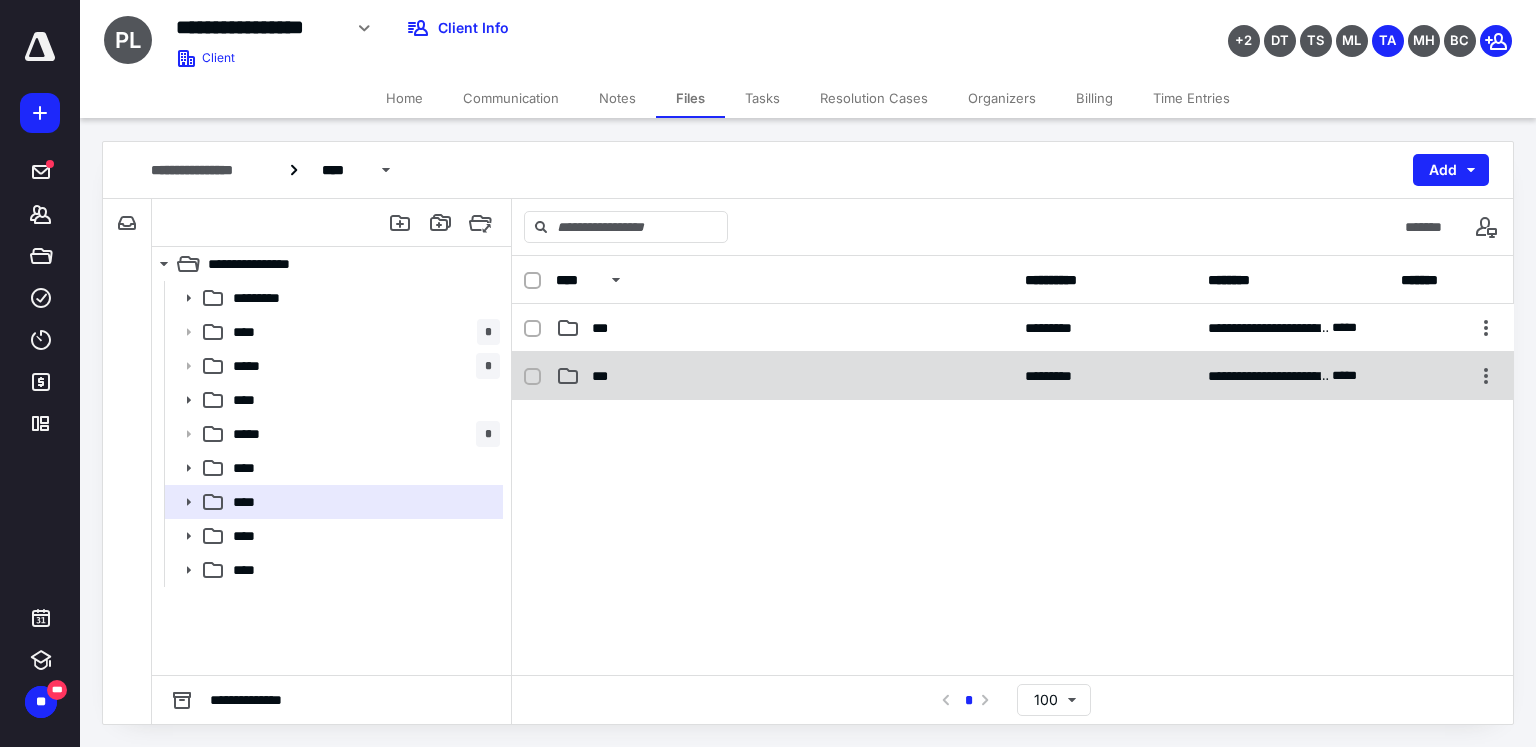 click on "***" at bounding box center (784, 376) 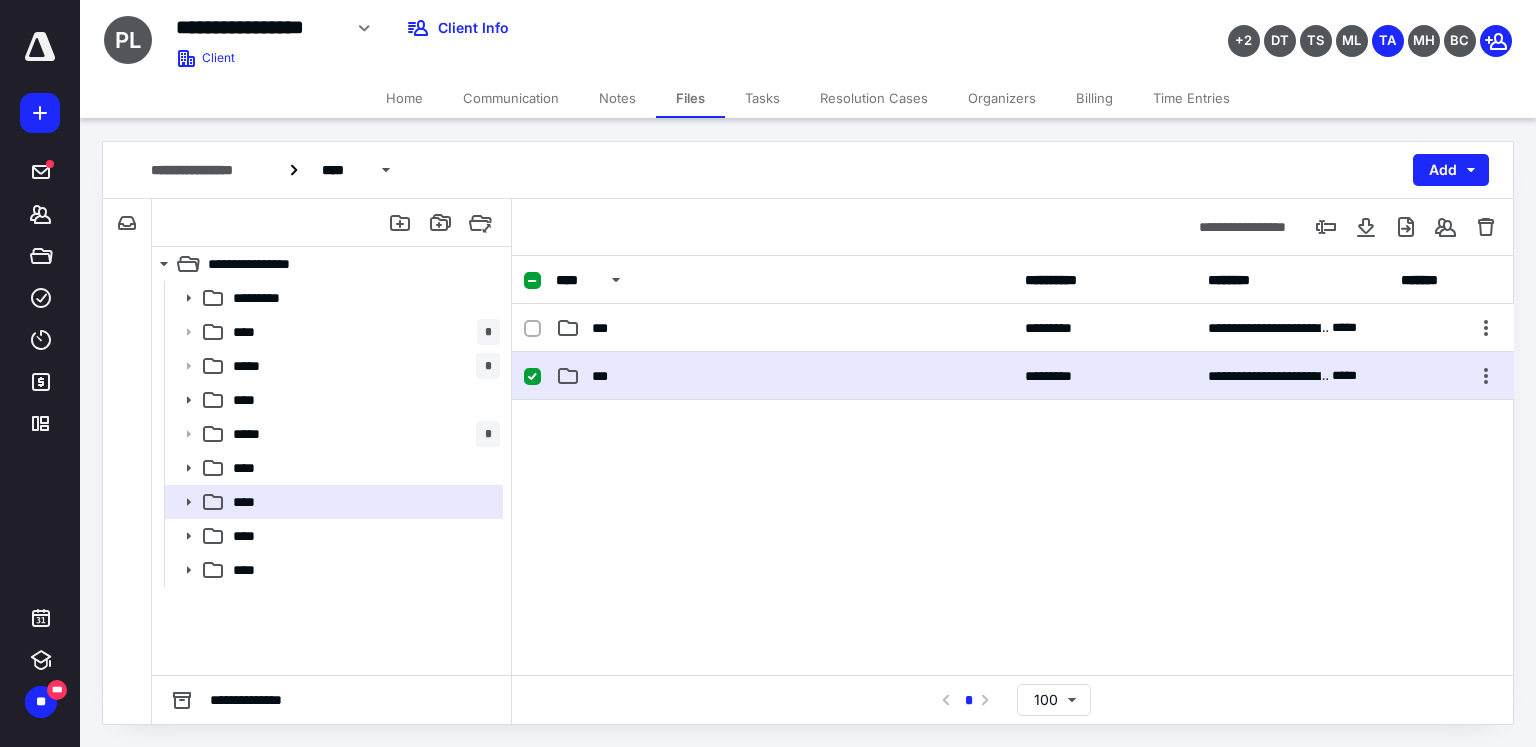 click on "***" at bounding box center [784, 376] 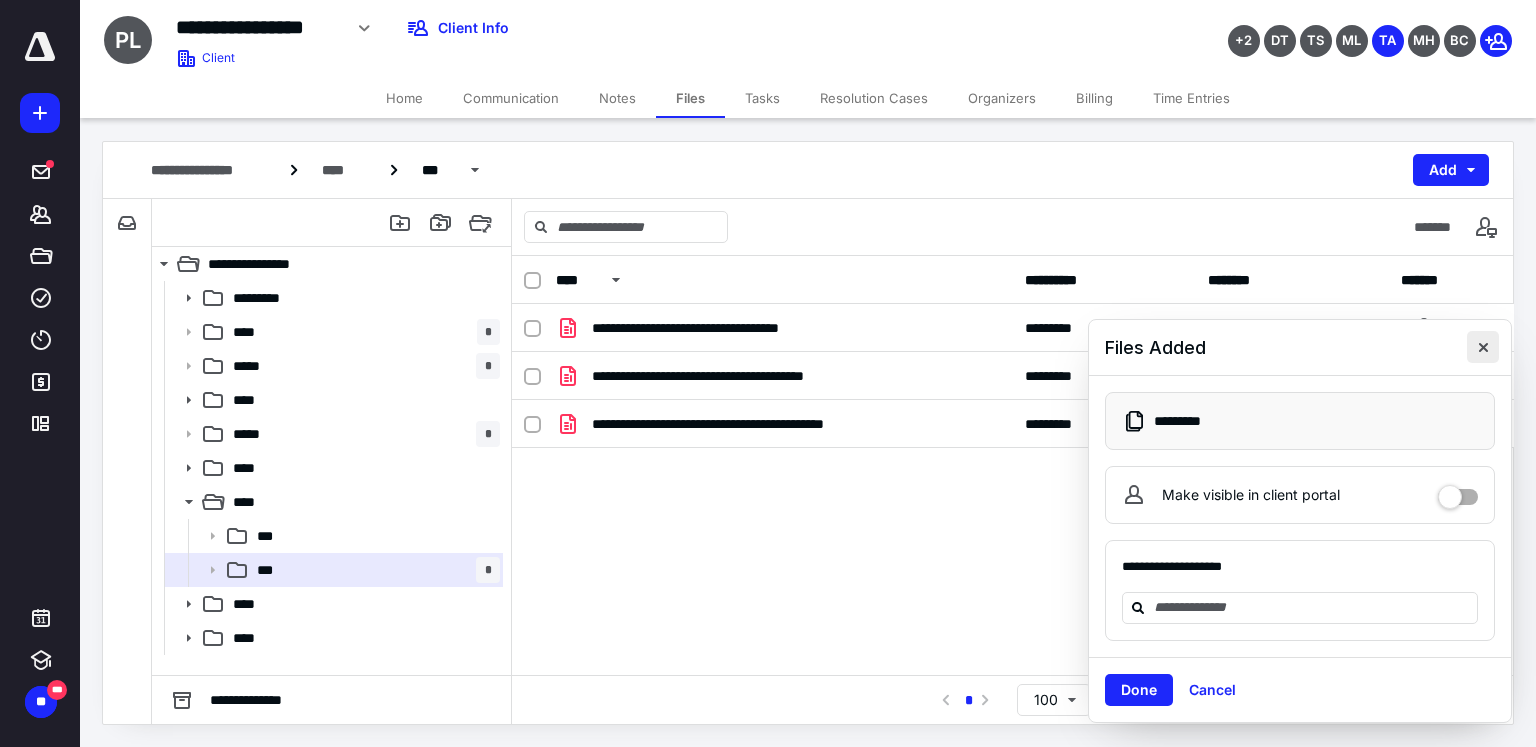 click at bounding box center [1483, 347] 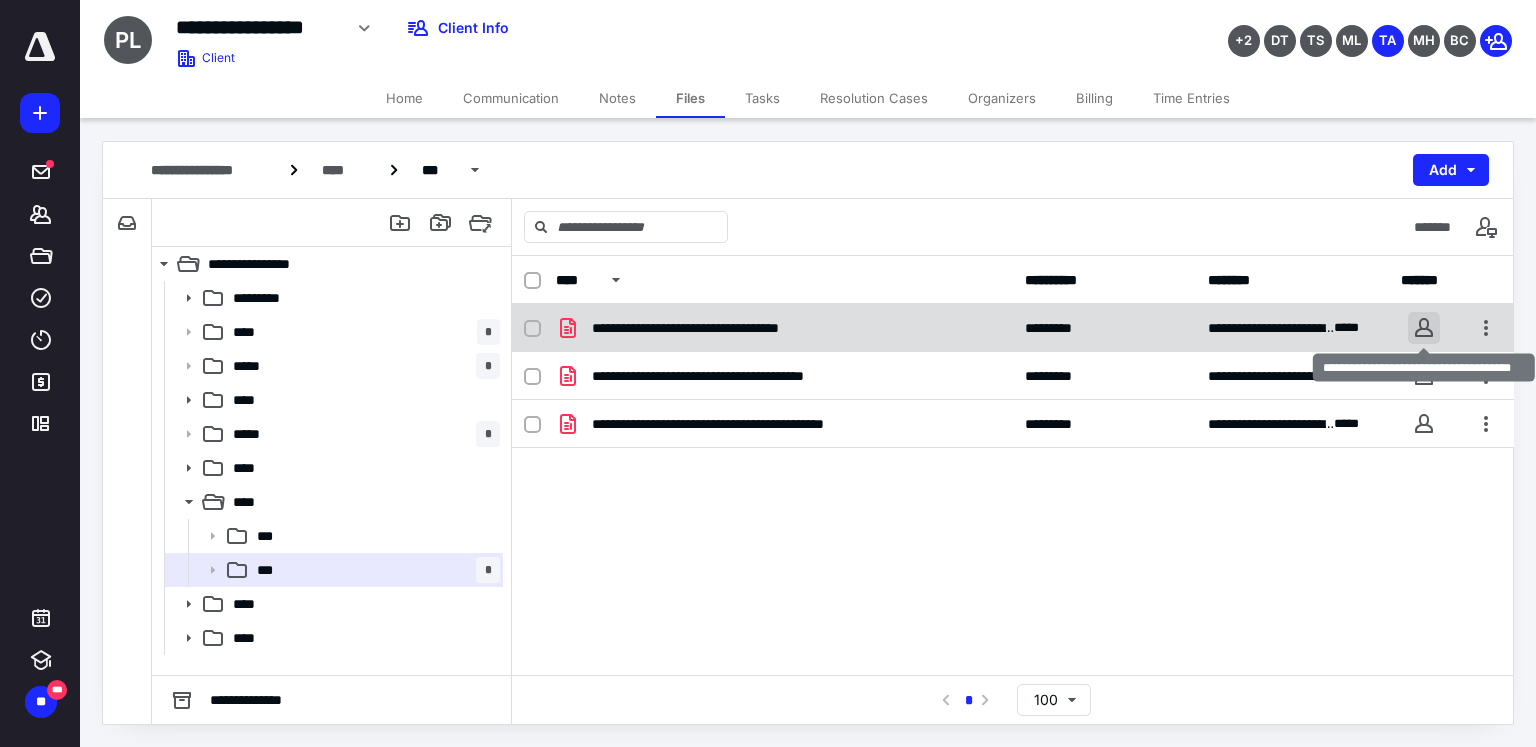 click at bounding box center (1424, 328) 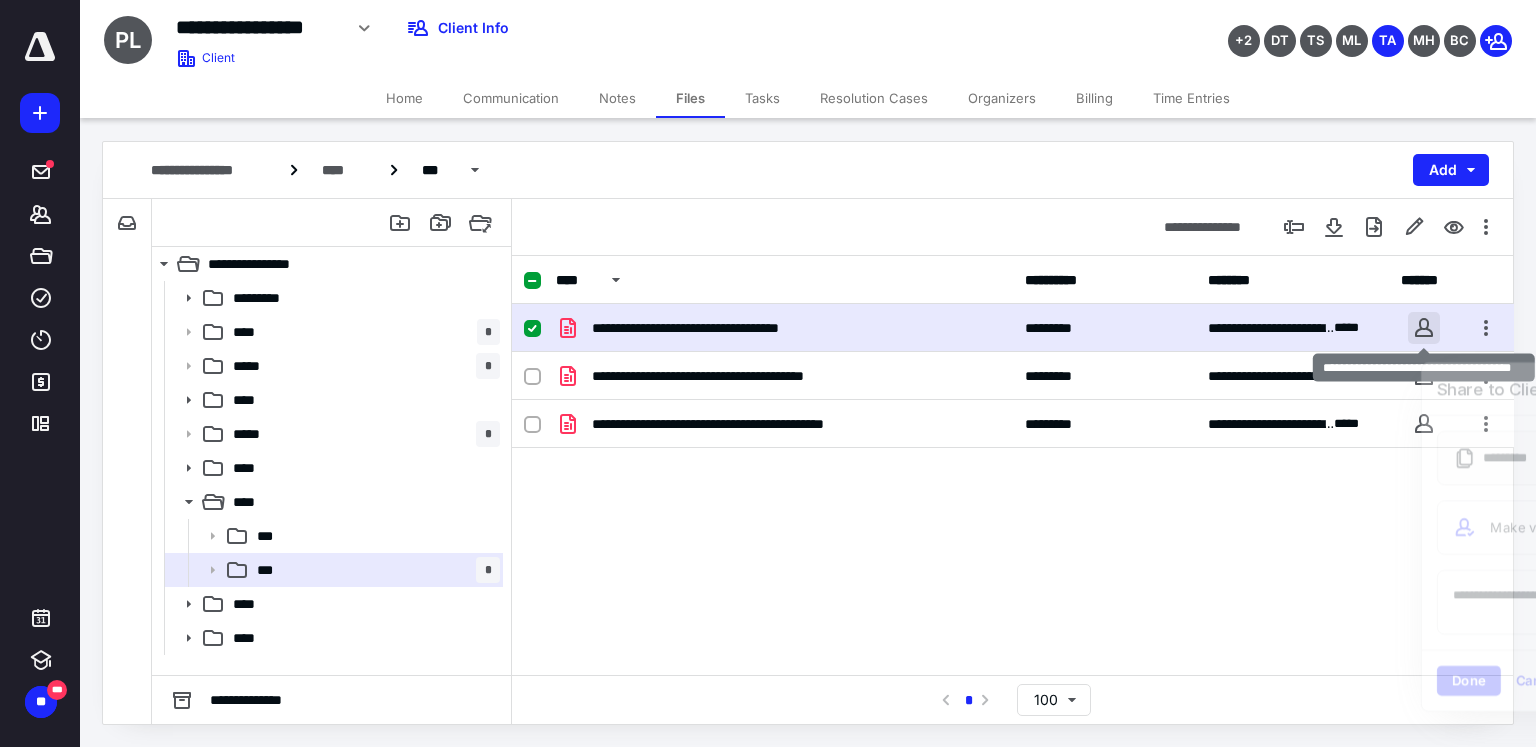 checkbox on "true" 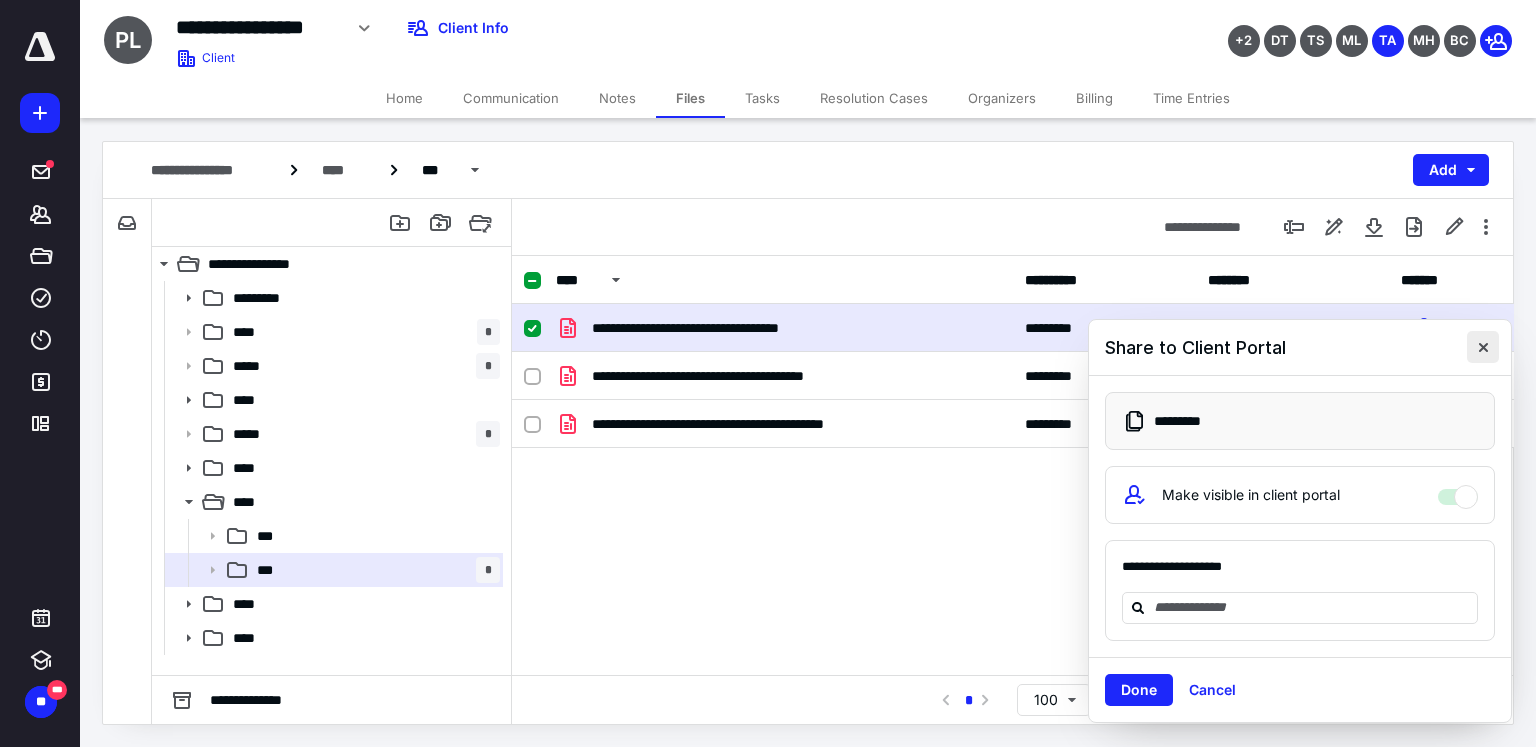 click at bounding box center (1483, 347) 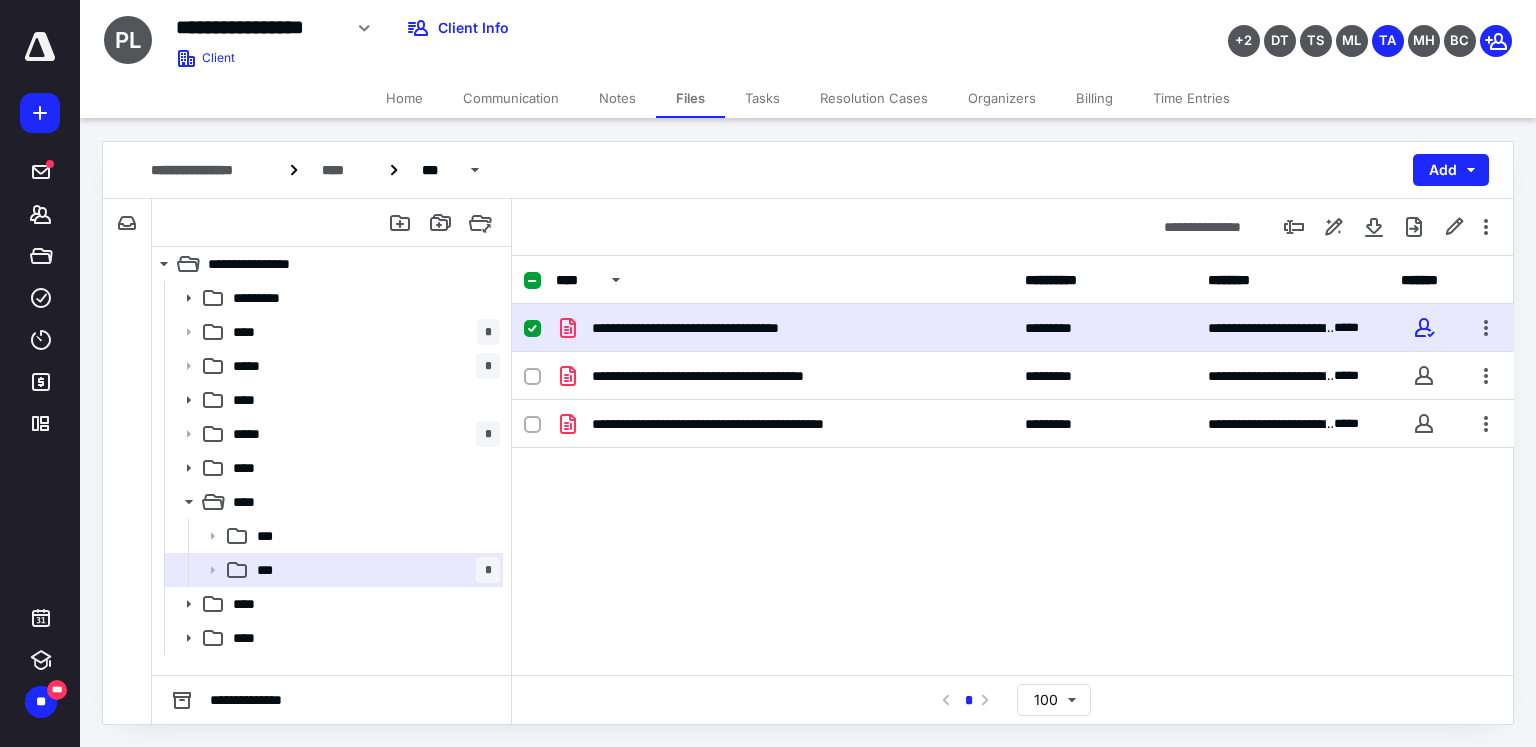 click on "Home" at bounding box center (404, 98) 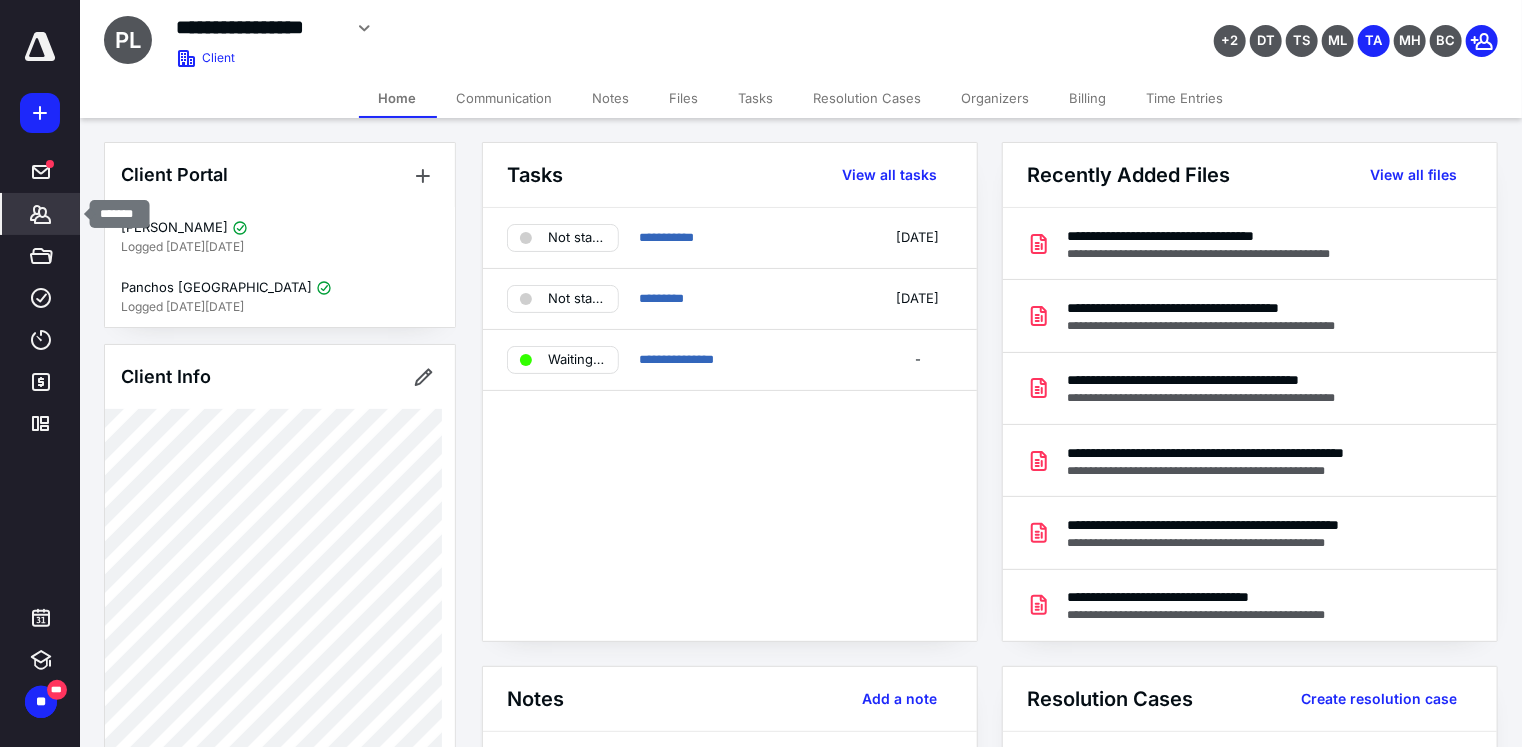 click on "*******" at bounding box center (41, 214) 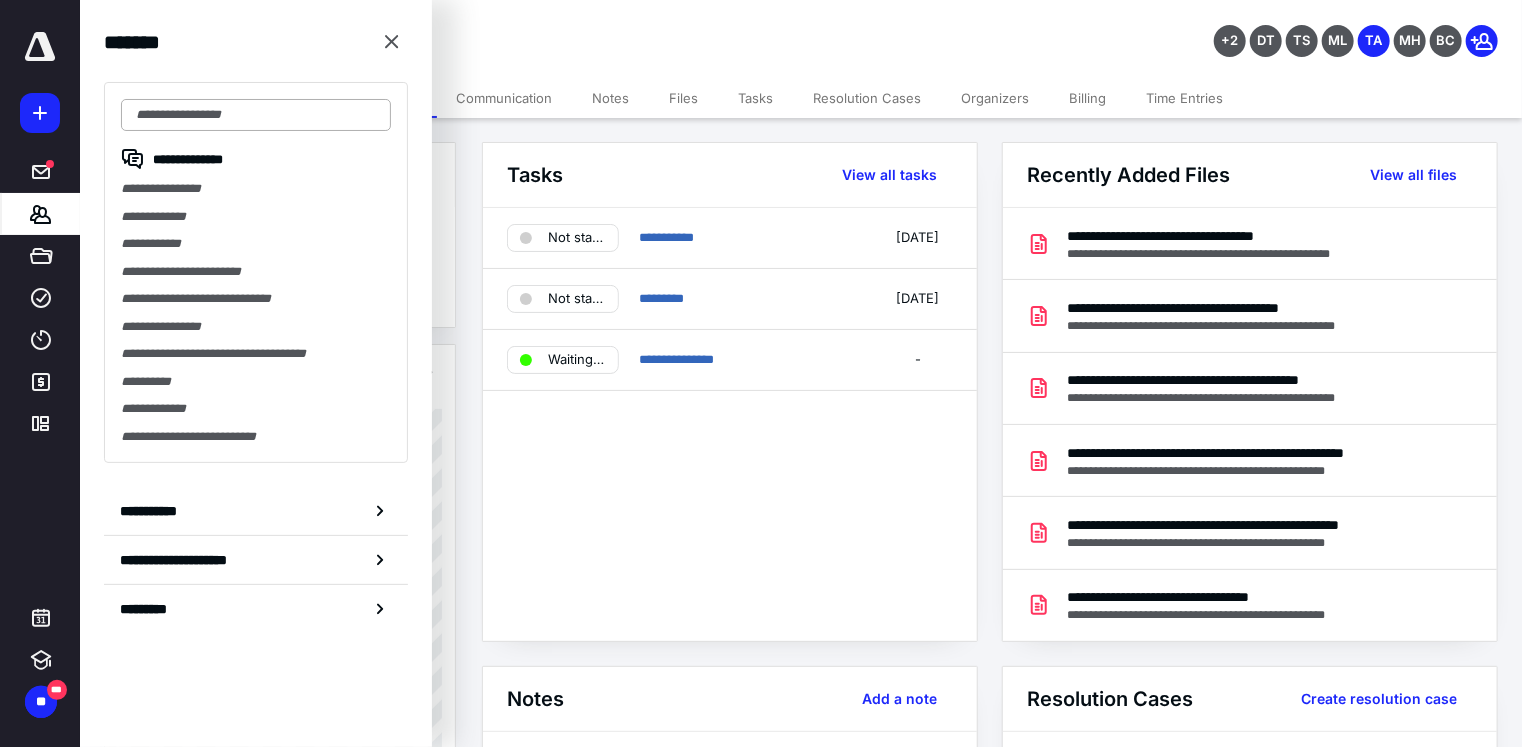 click at bounding box center (256, 115) 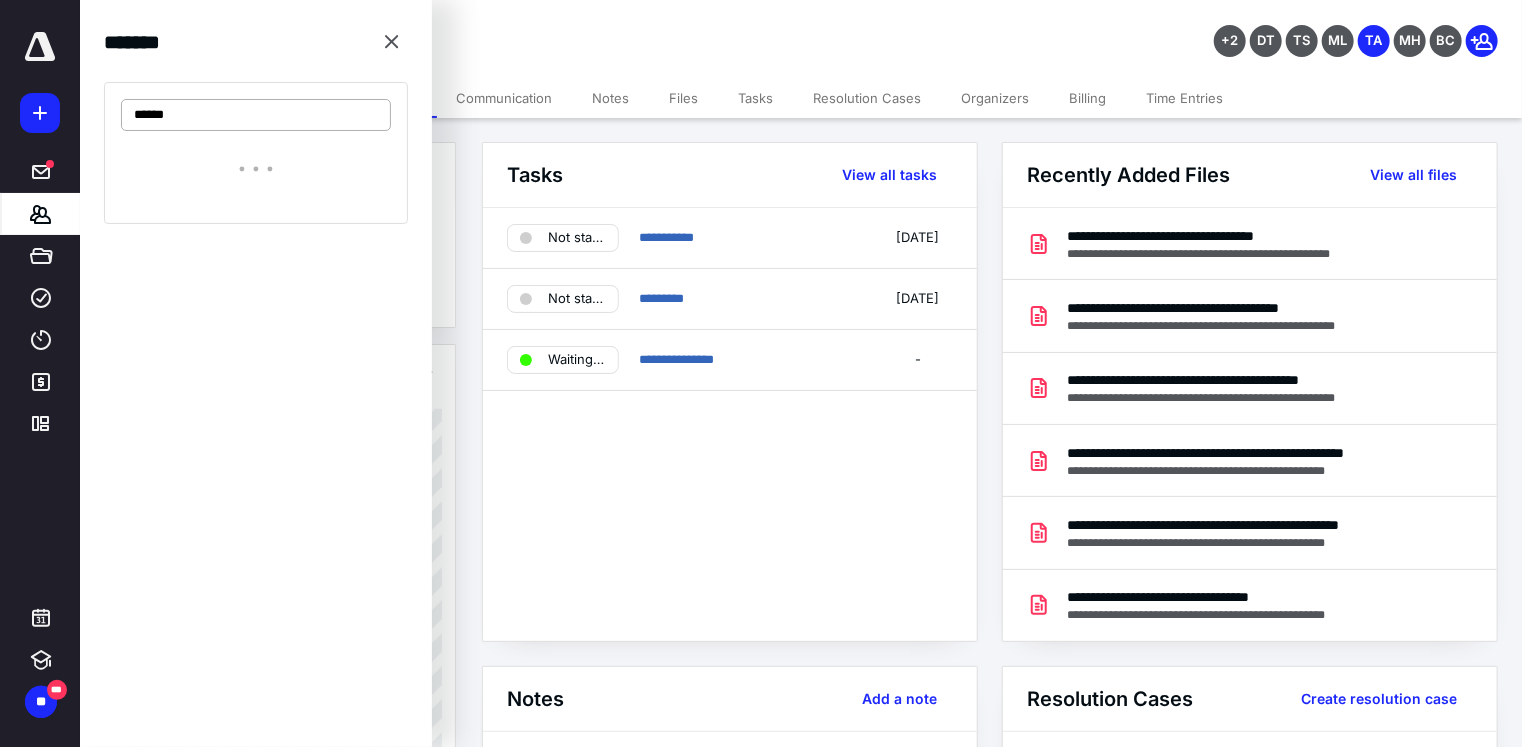 type on "******" 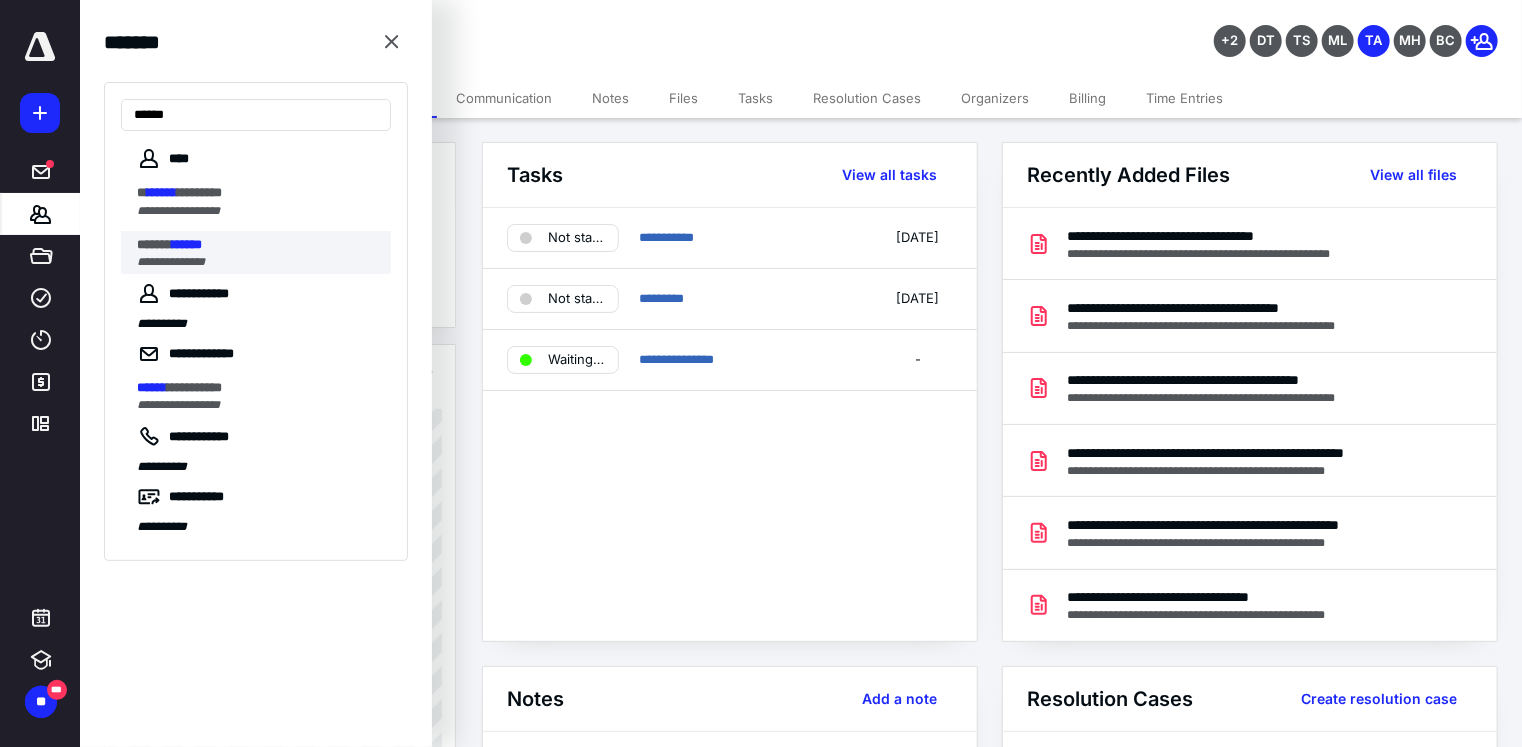 click on "****** ******" at bounding box center [258, 245] 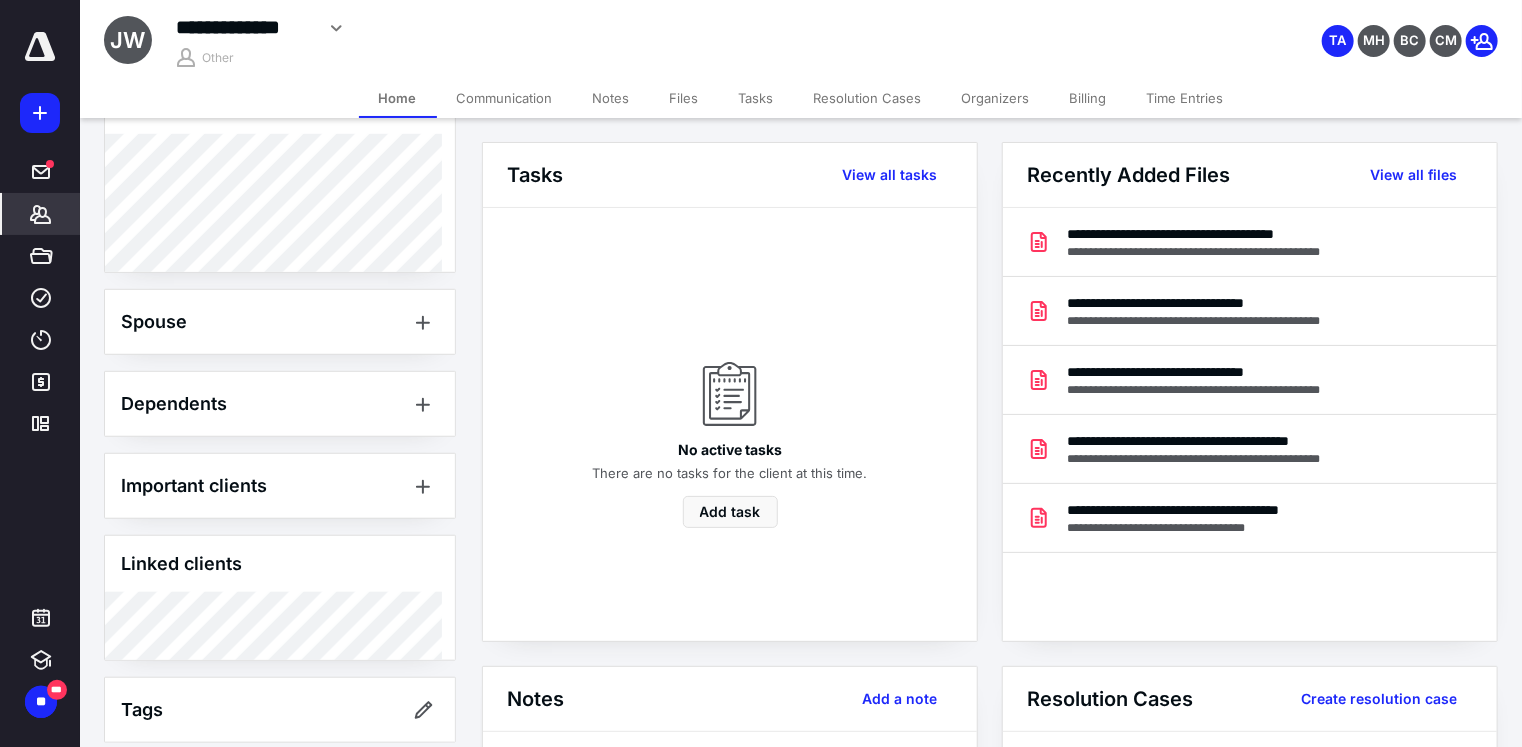 scroll, scrollTop: 622, scrollLeft: 0, axis: vertical 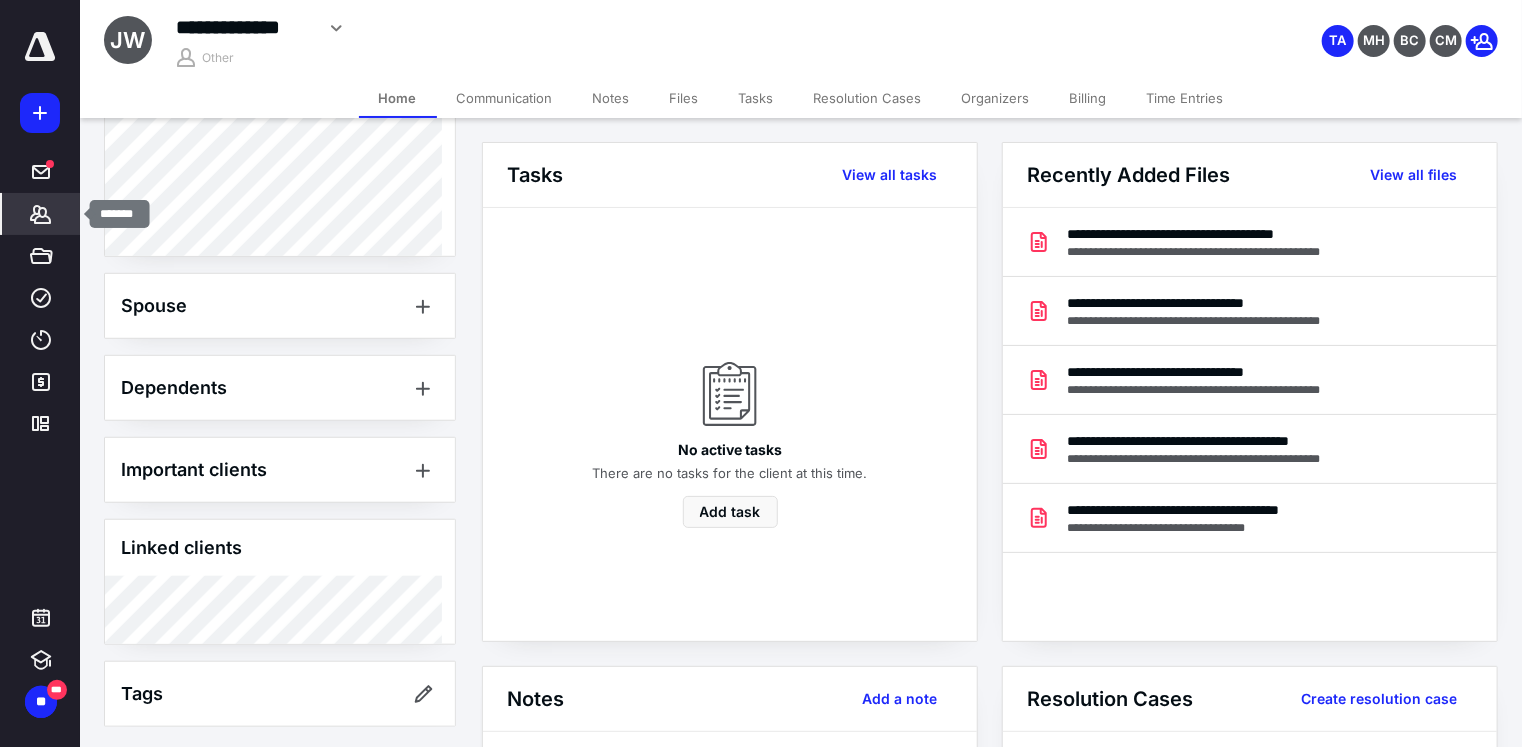click on "*******" at bounding box center [41, 214] 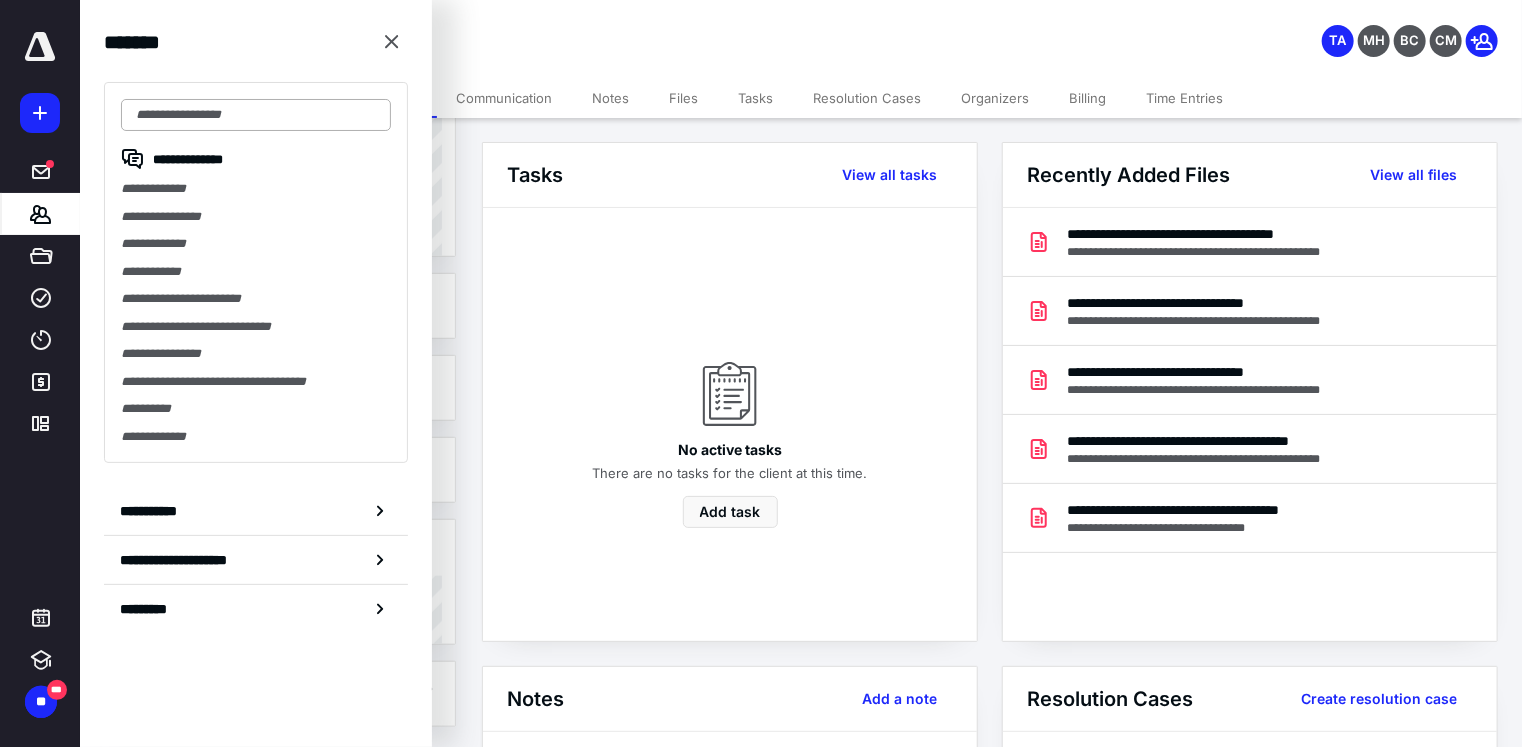 click at bounding box center (256, 115) 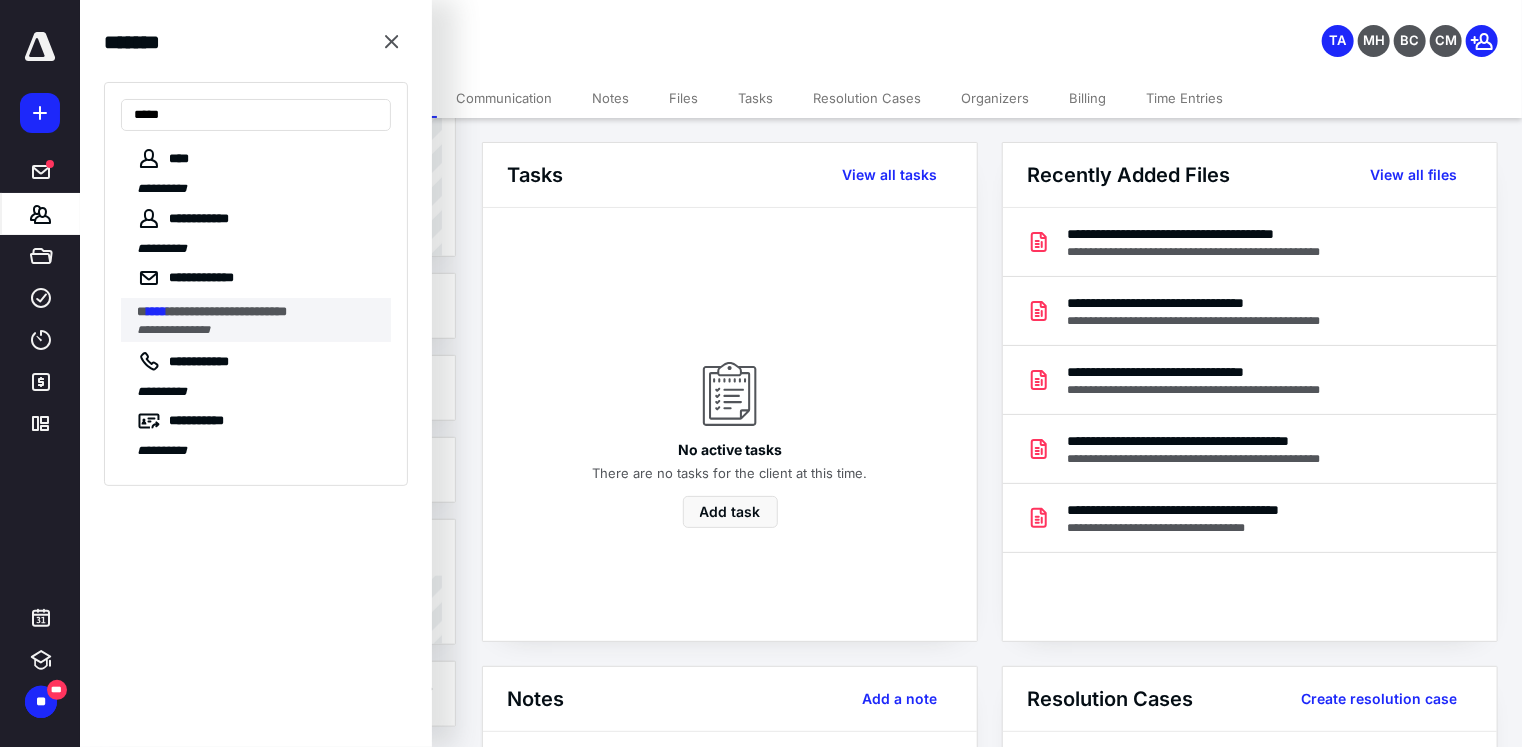 type on "*****" 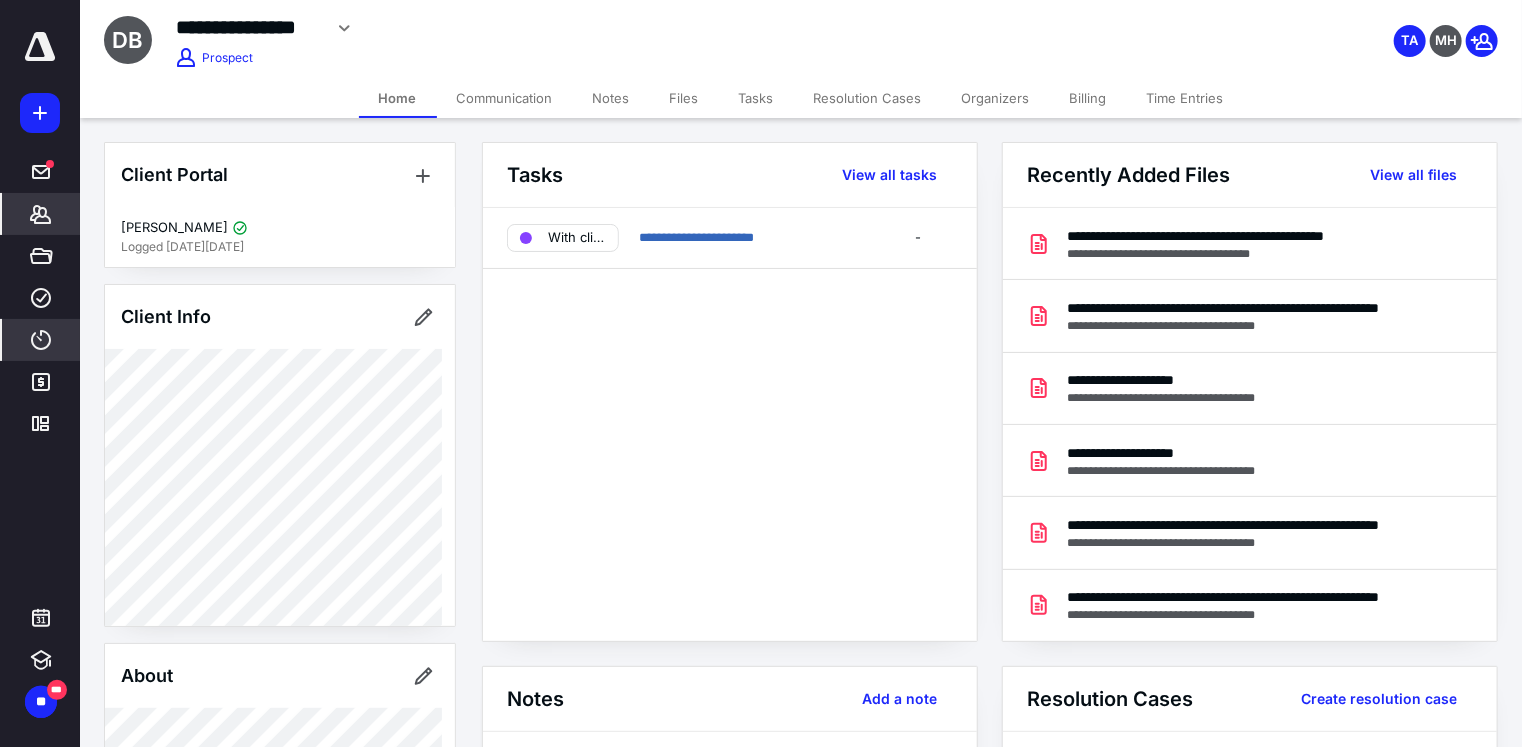 scroll, scrollTop: 192, scrollLeft: 0, axis: vertical 